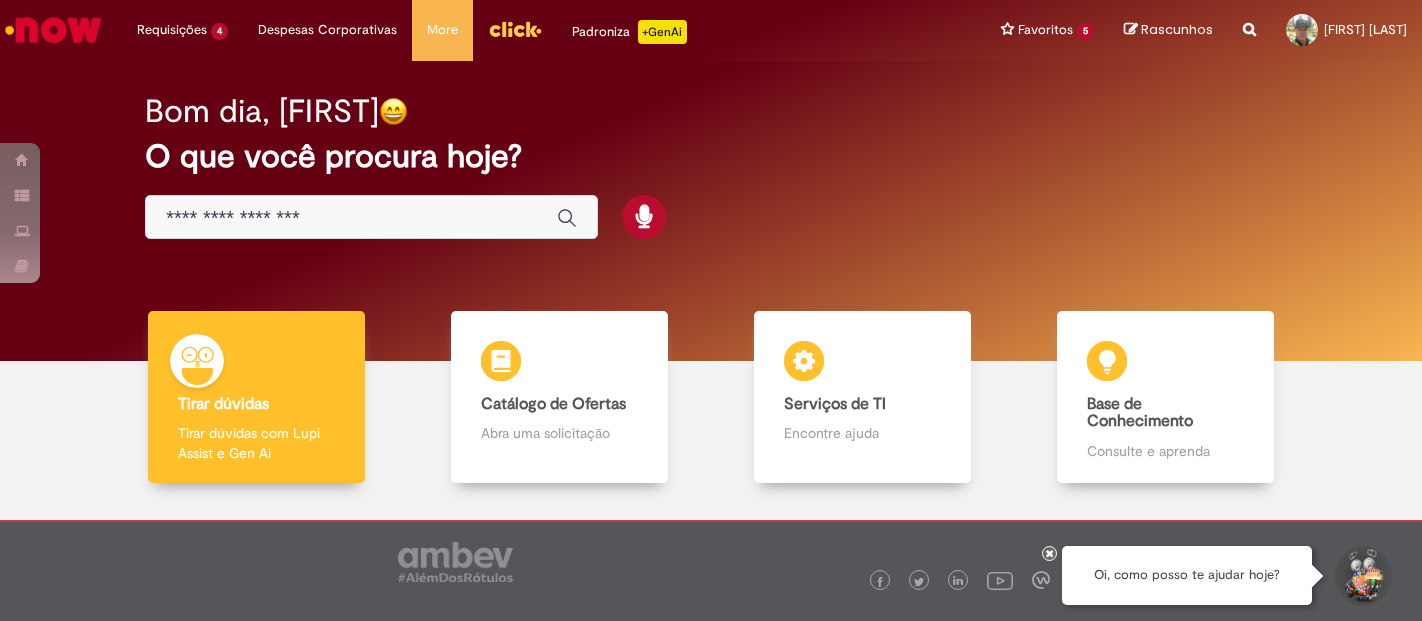 scroll, scrollTop: 0, scrollLeft: 0, axis: both 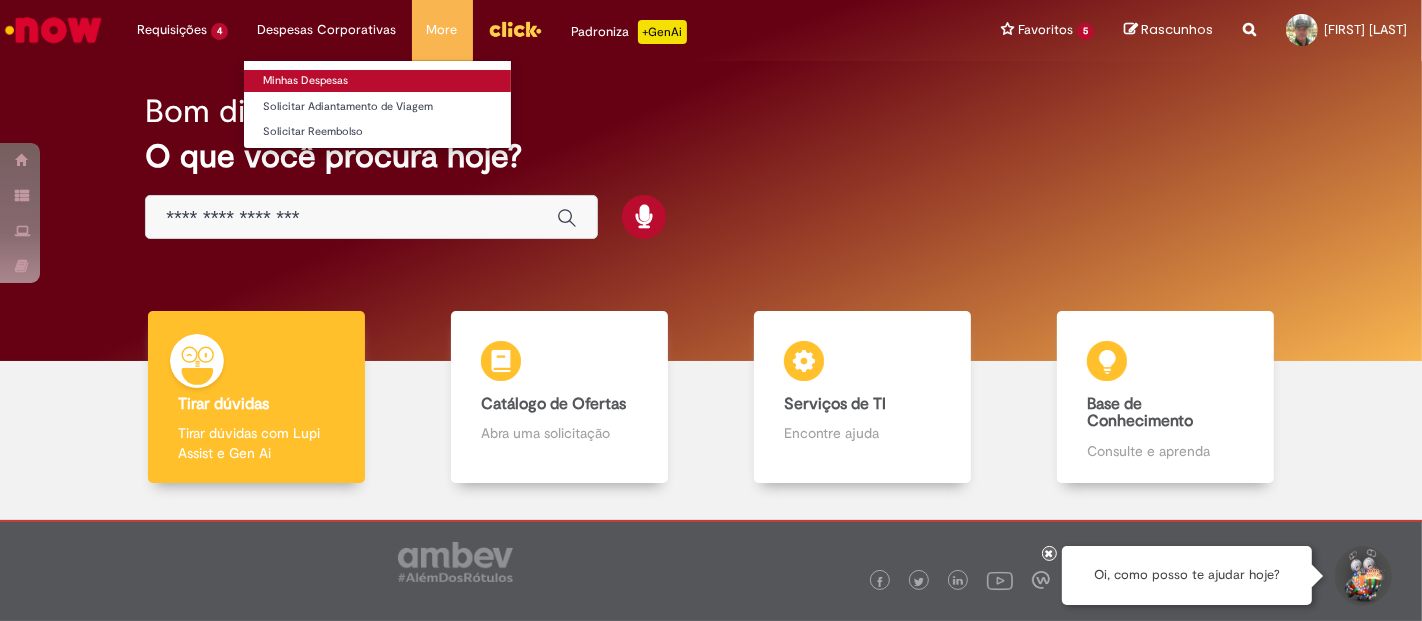 click on "Minhas Despesas" at bounding box center [377, 81] 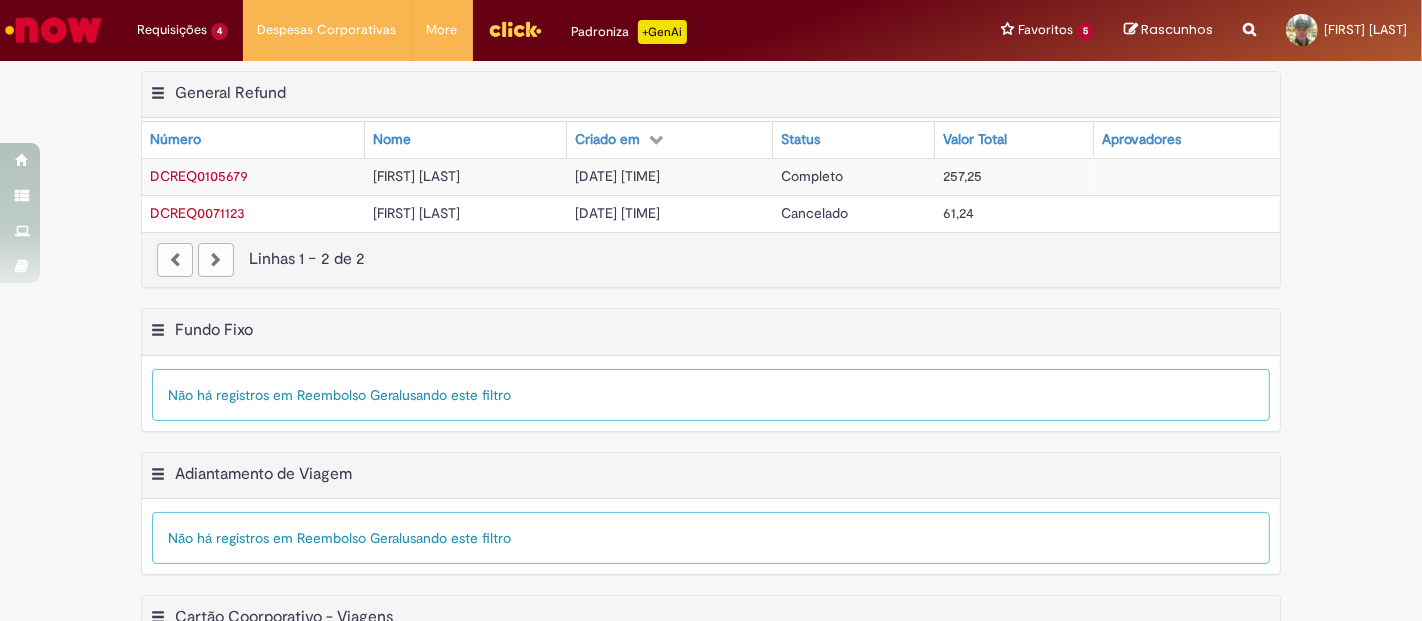click at bounding box center [216, 260] 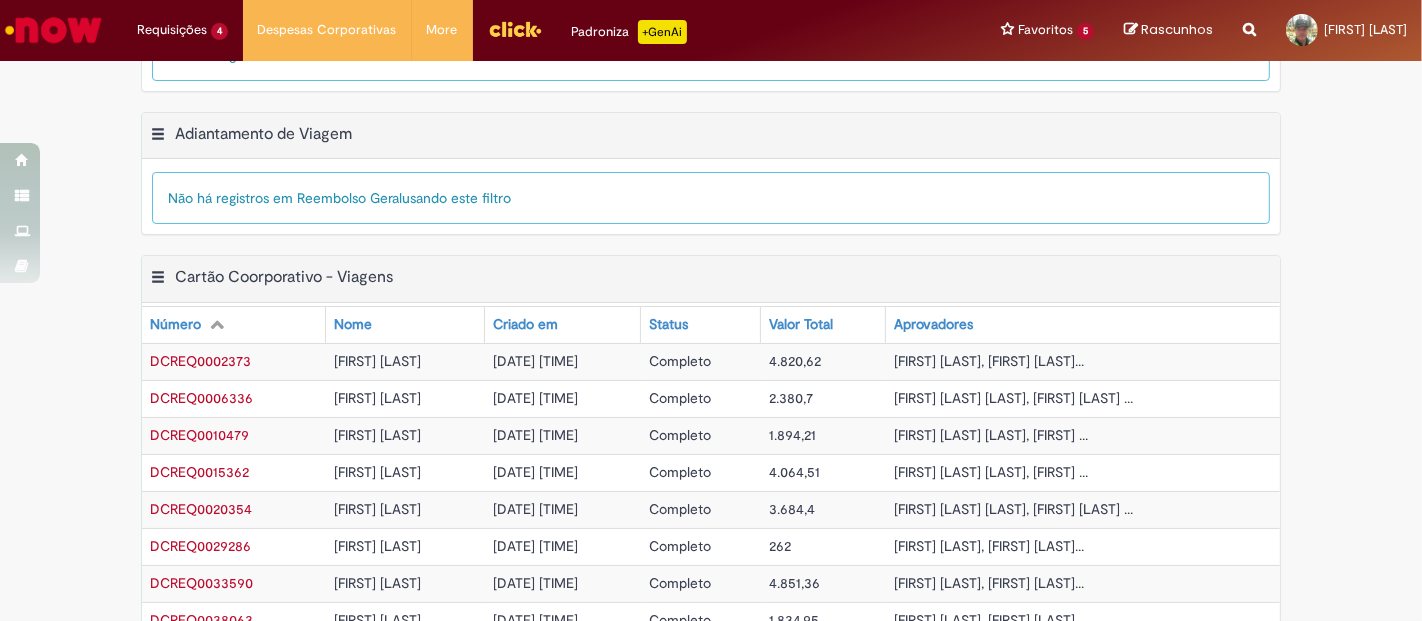 scroll, scrollTop: 495, scrollLeft: 0, axis: vertical 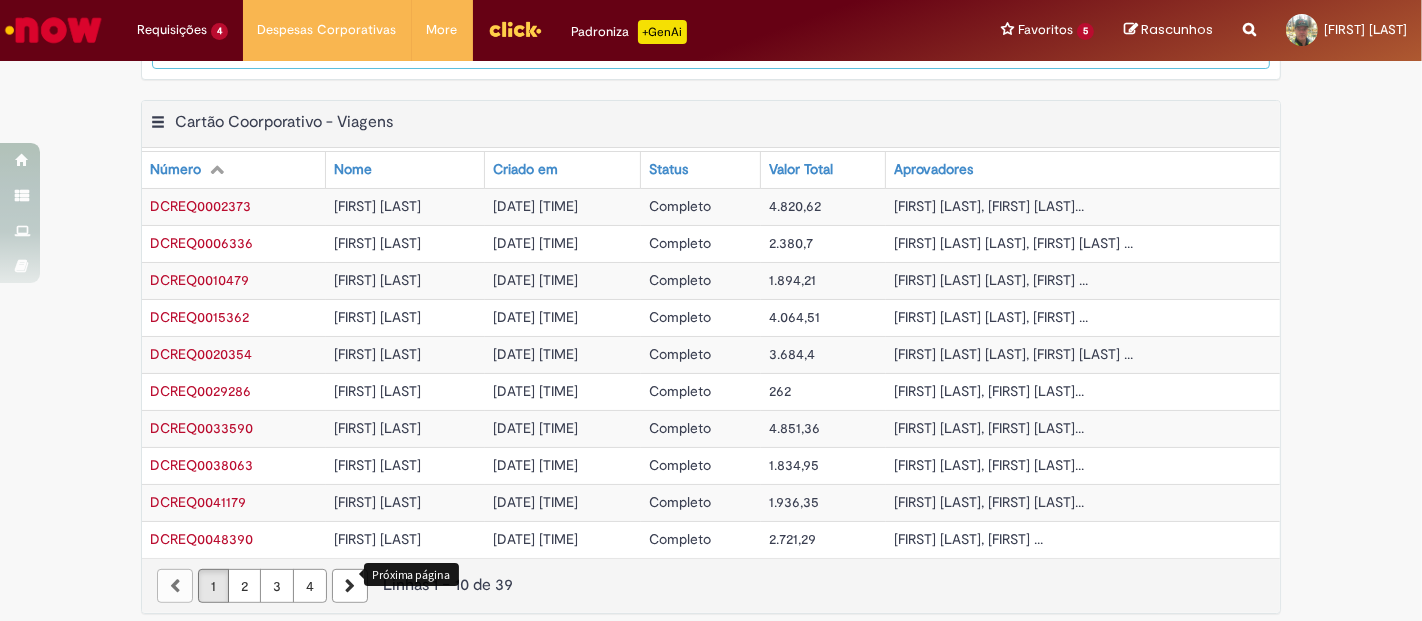 click at bounding box center (350, 586) 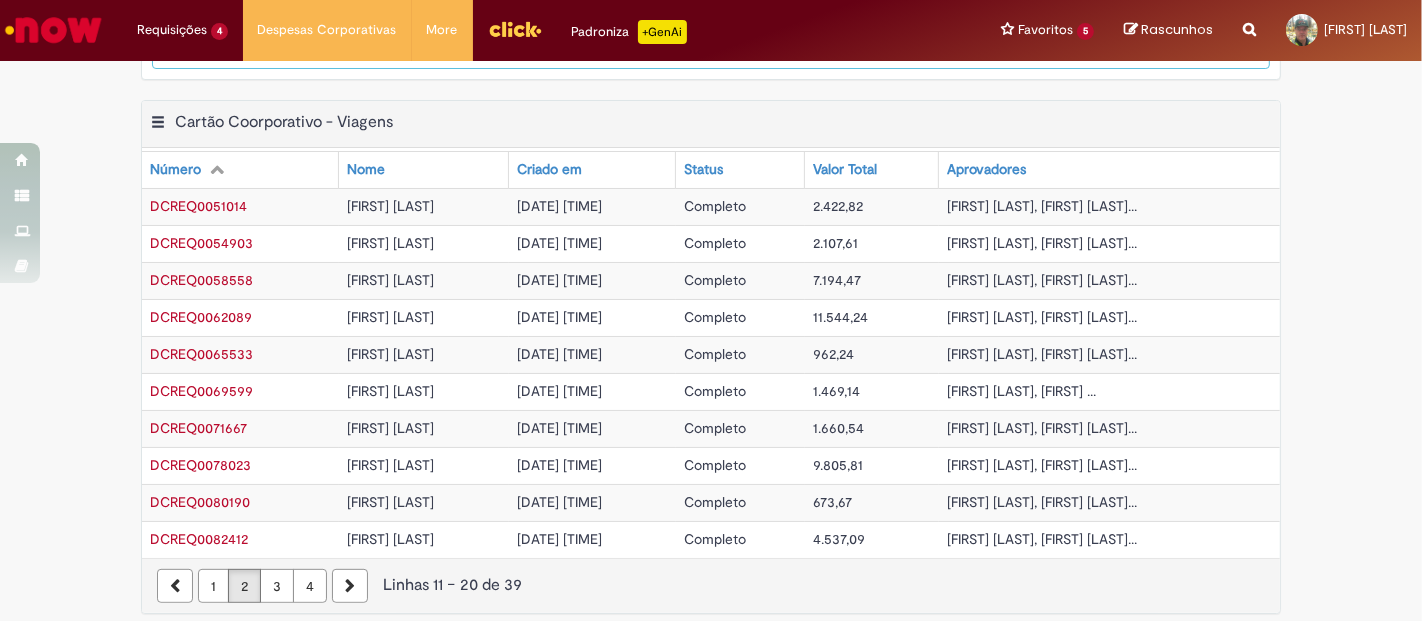click at bounding box center [350, 586] 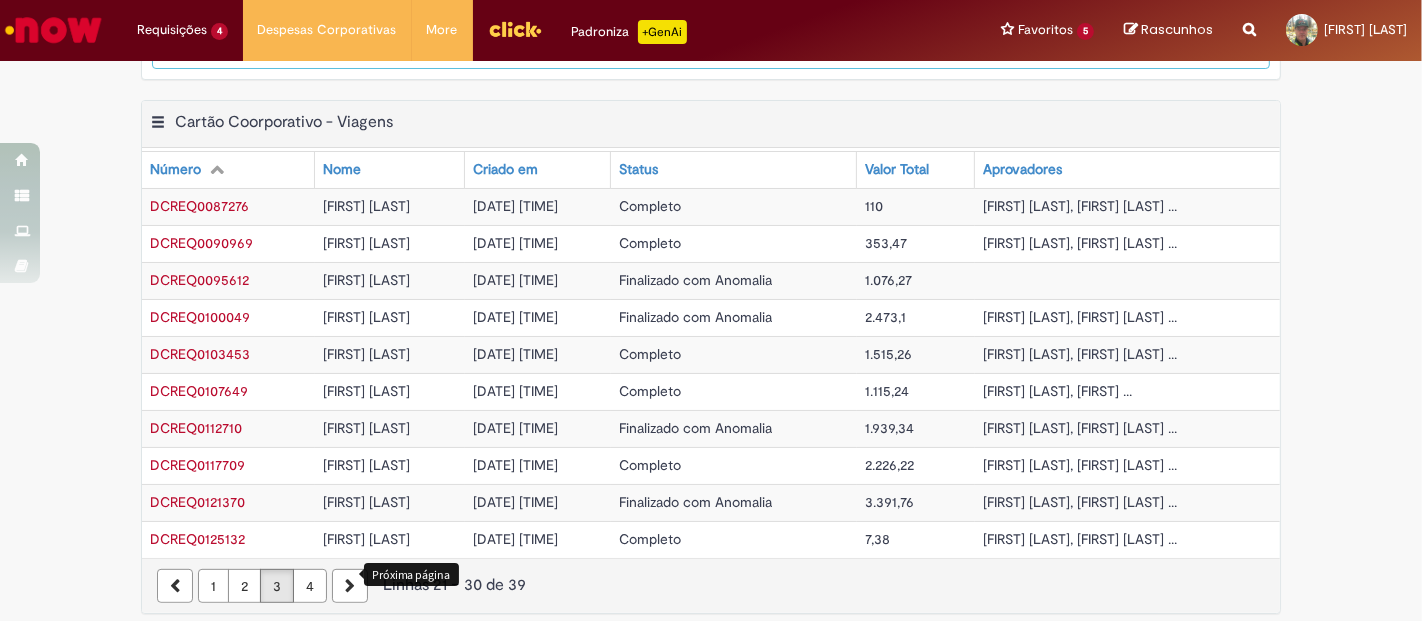 click at bounding box center (350, 586) 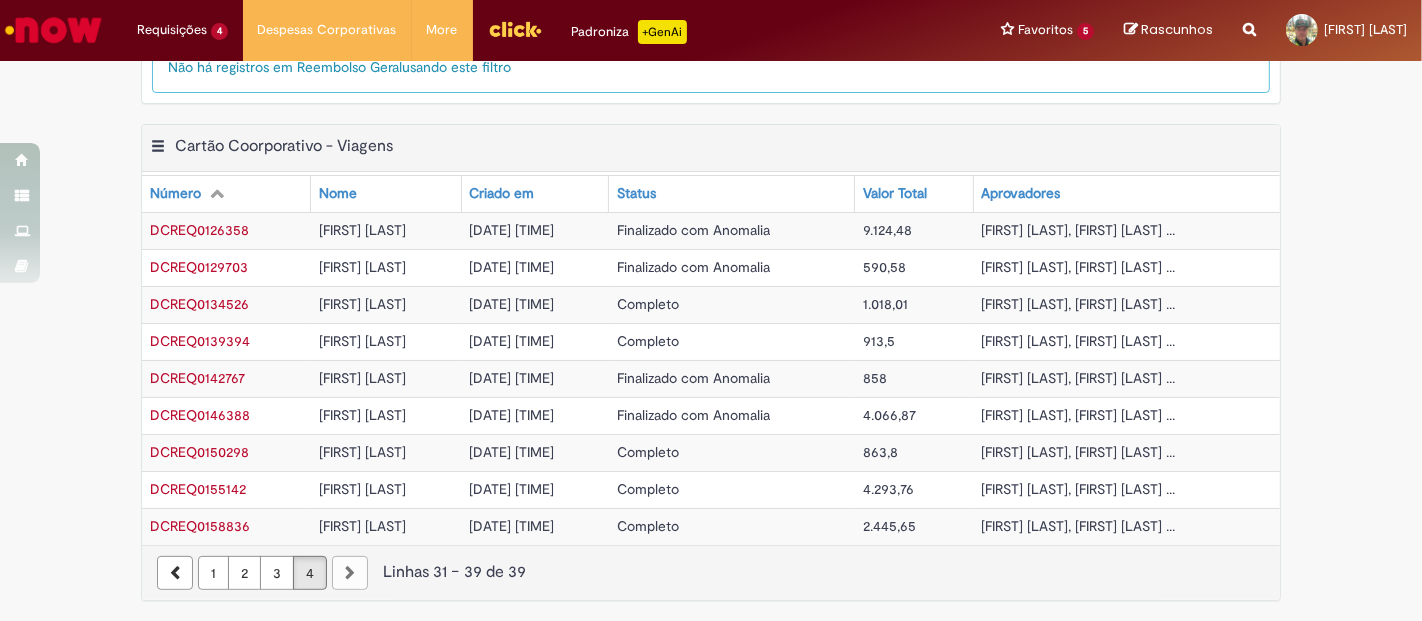 scroll, scrollTop: 459, scrollLeft: 0, axis: vertical 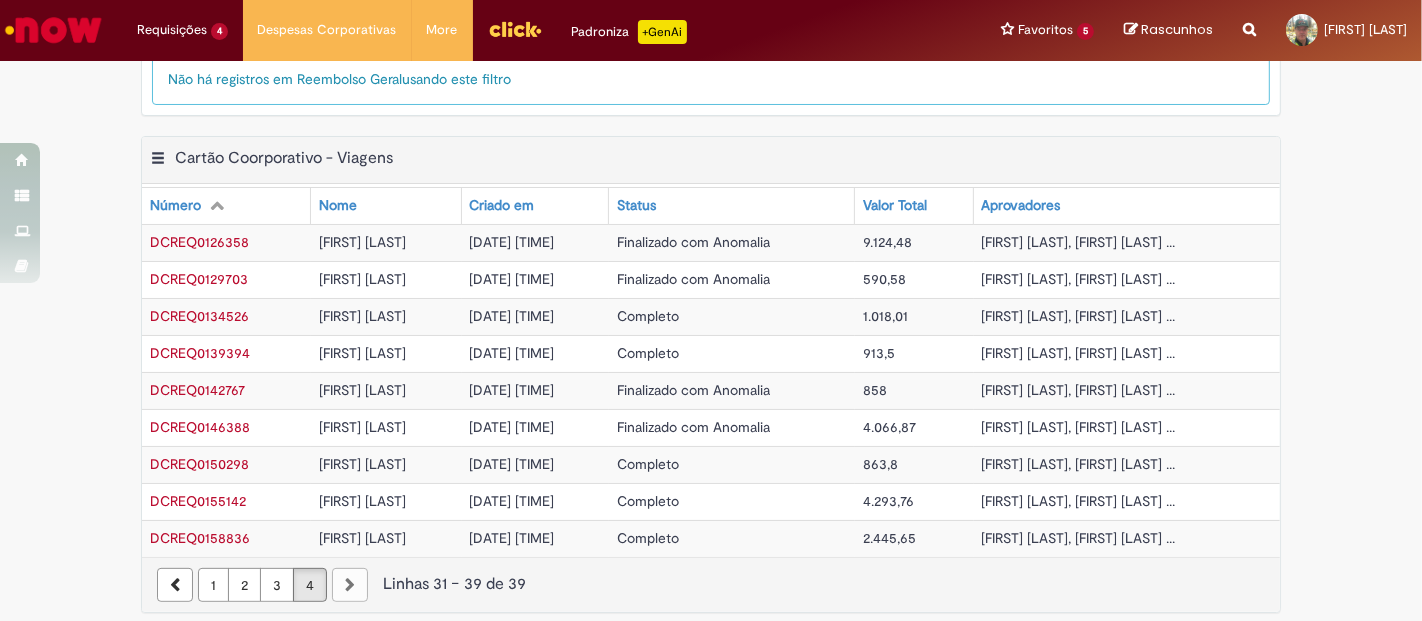 click at bounding box center [350, 585] 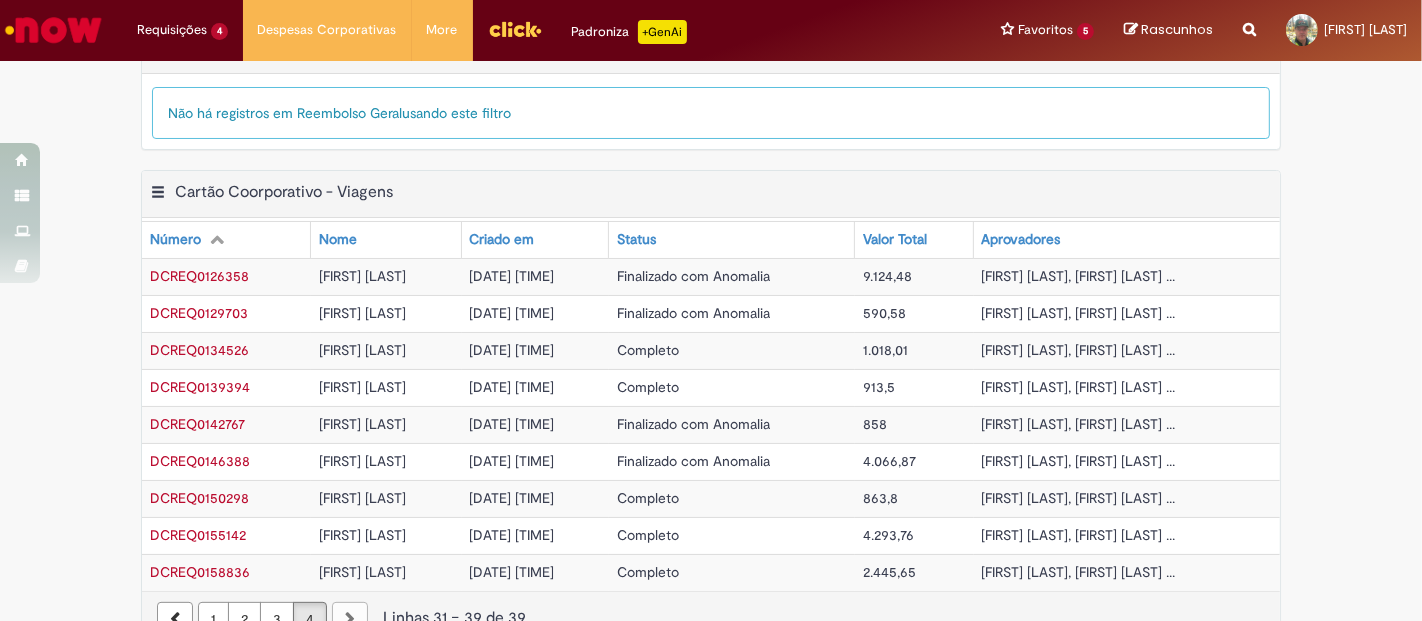 scroll, scrollTop: 459, scrollLeft: 0, axis: vertical 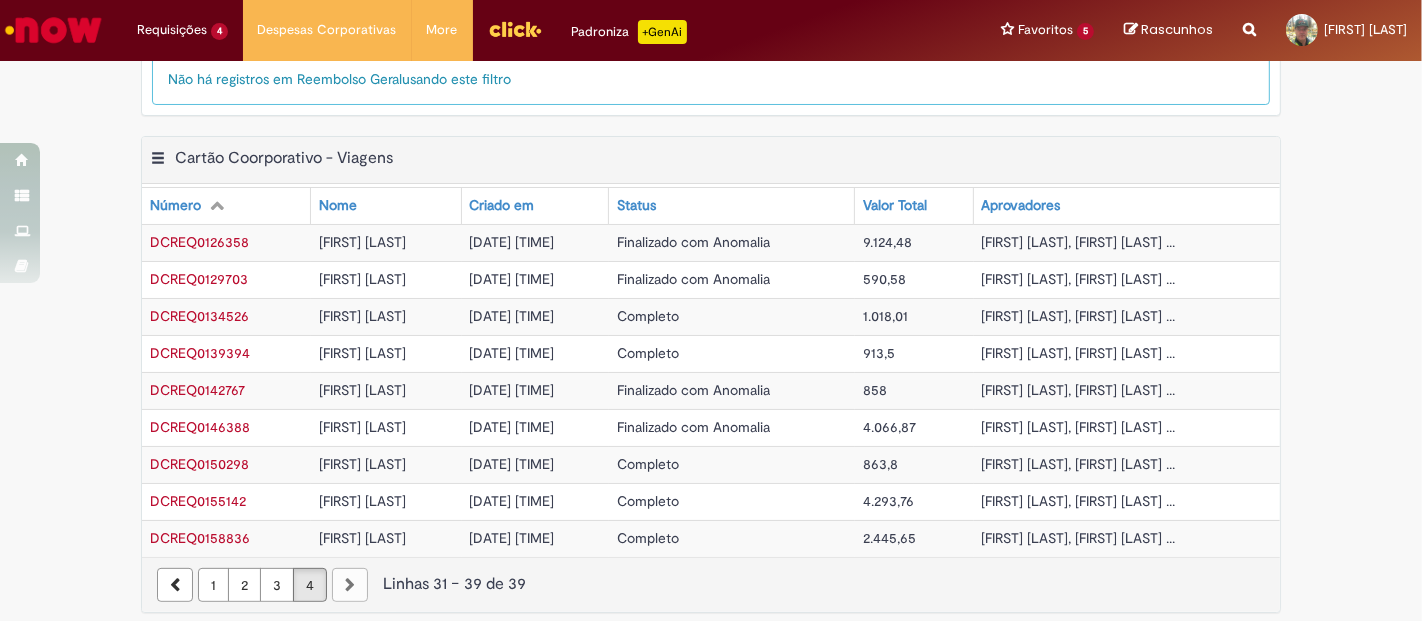click at bounding box center (53, 30) 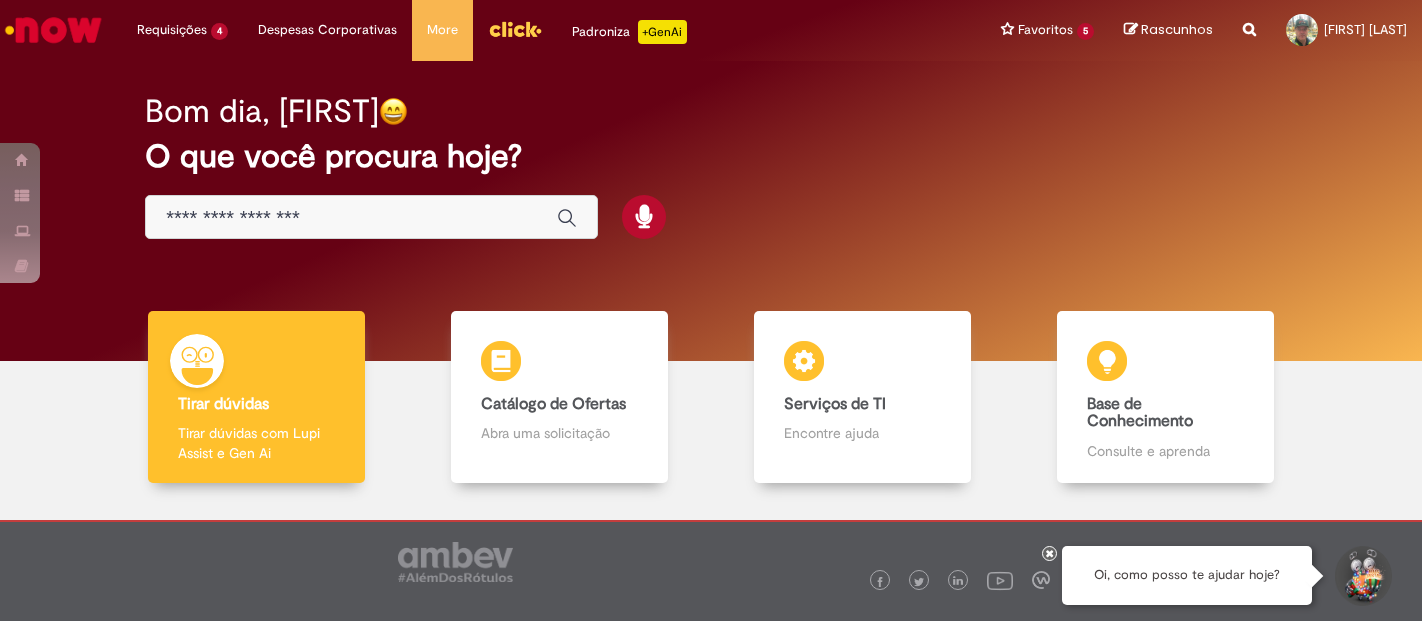scroll, scrollTop: 0, scrollLeft: 0, axis: both 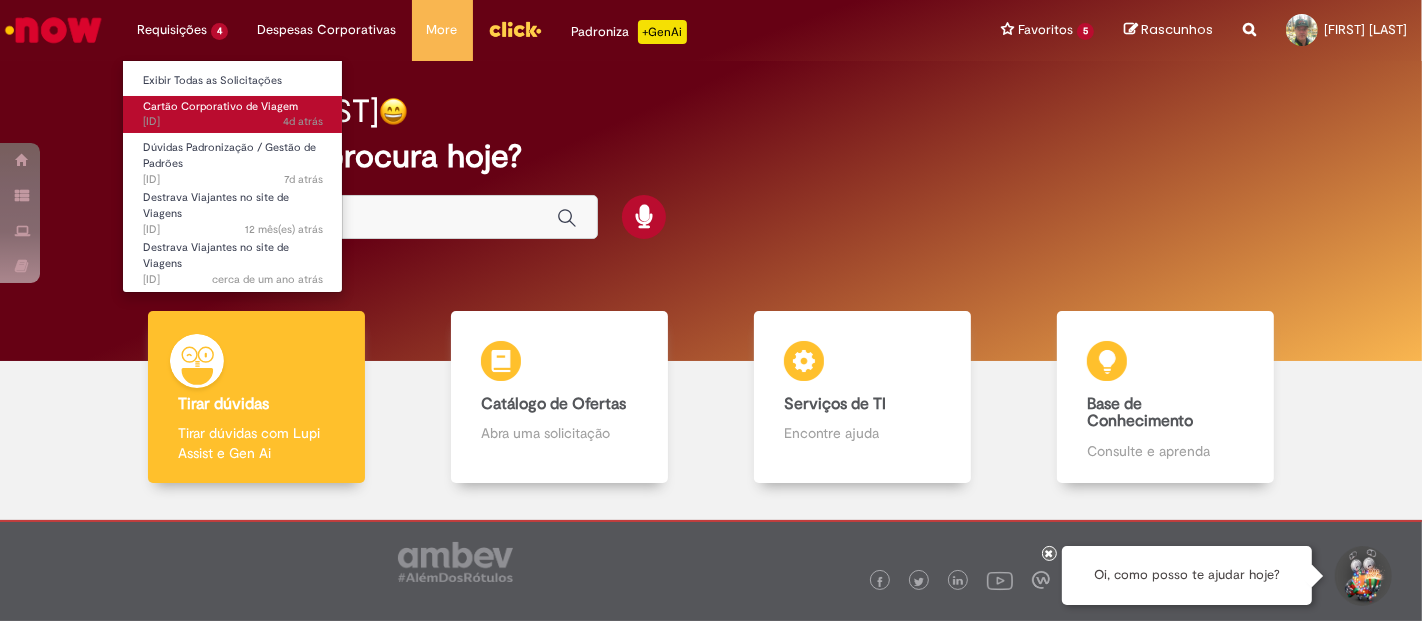 click on "Cartão Corporativo de Viagem" at bounding box center [220, 106] 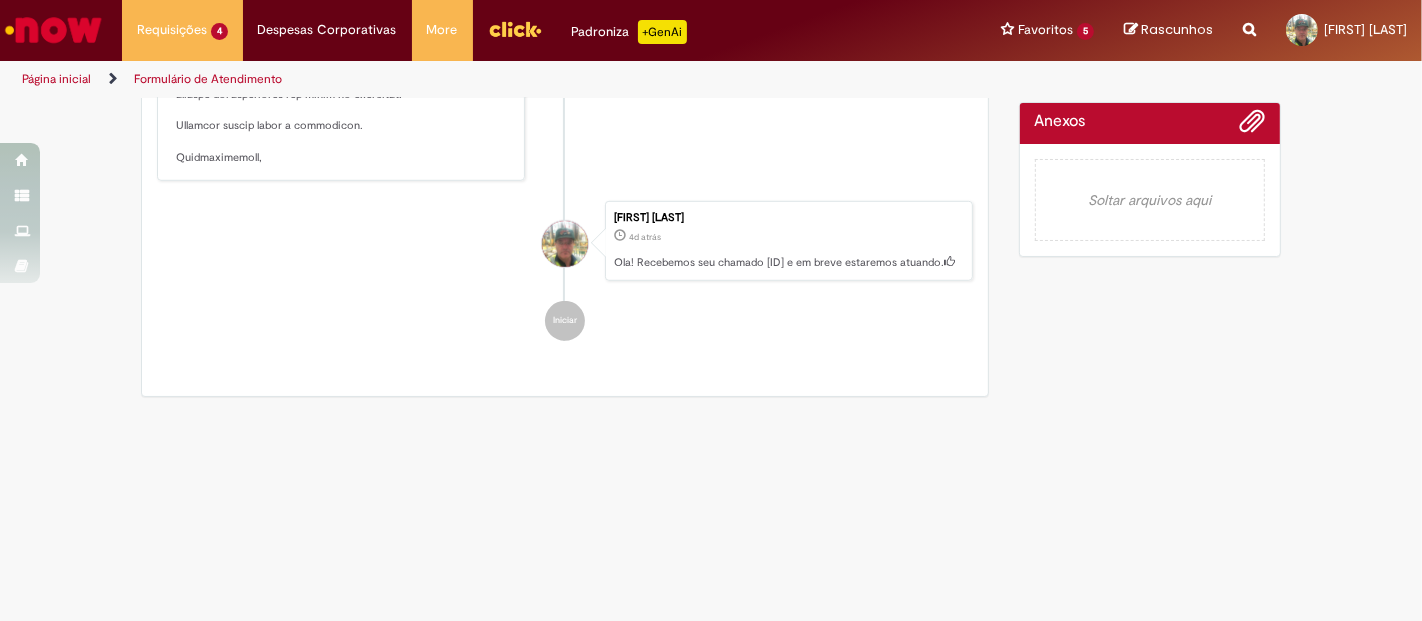 scroll, scrollTop: 1131, scrollLeft: 0, axis: vertical 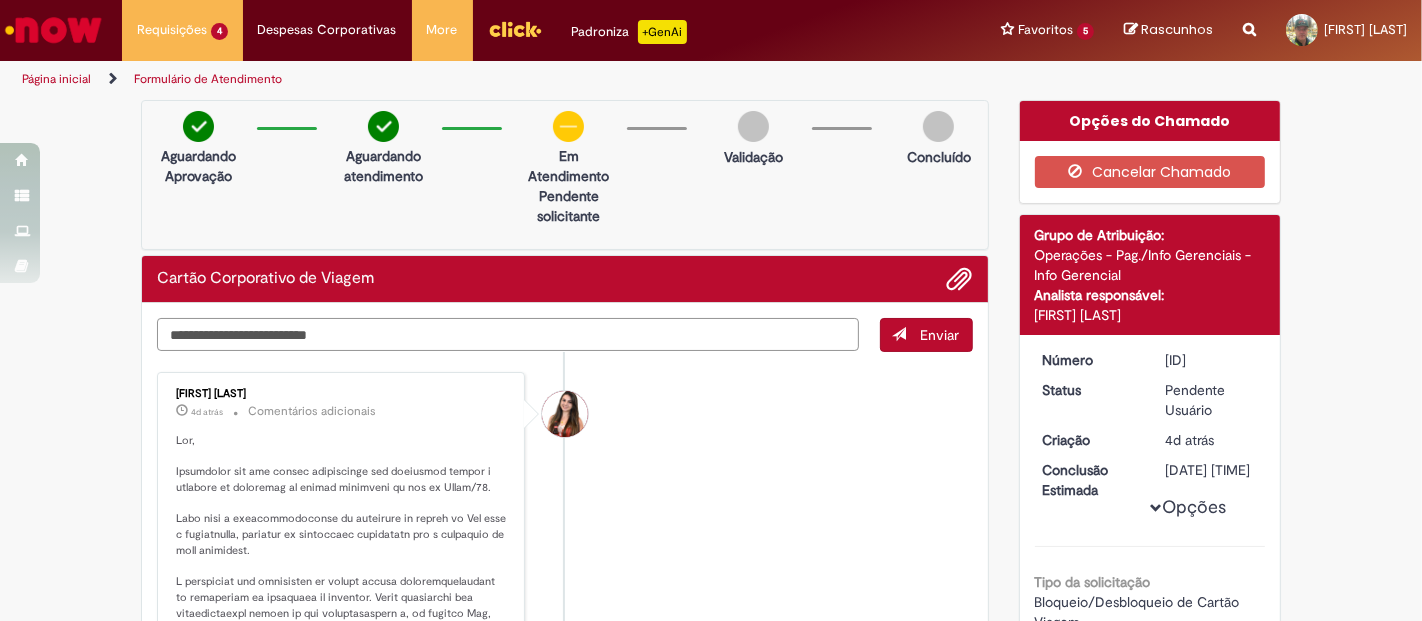 click at bounding box center (508, 334) 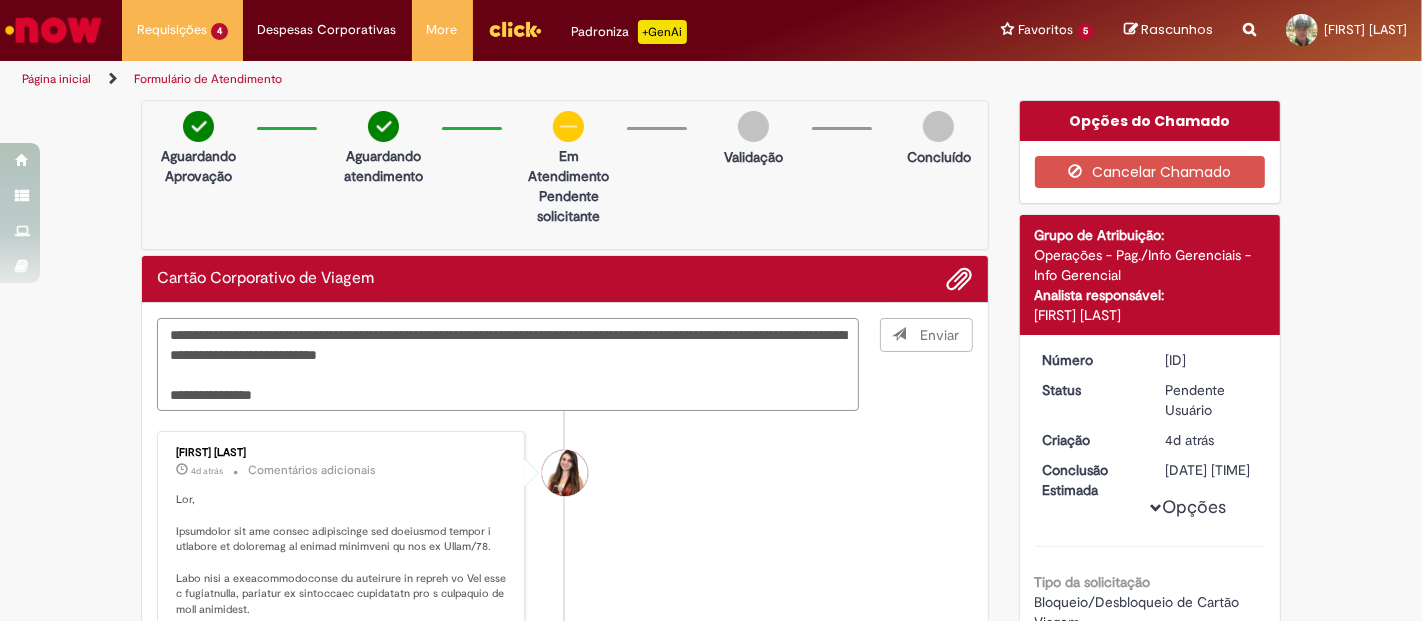 type on "**********" 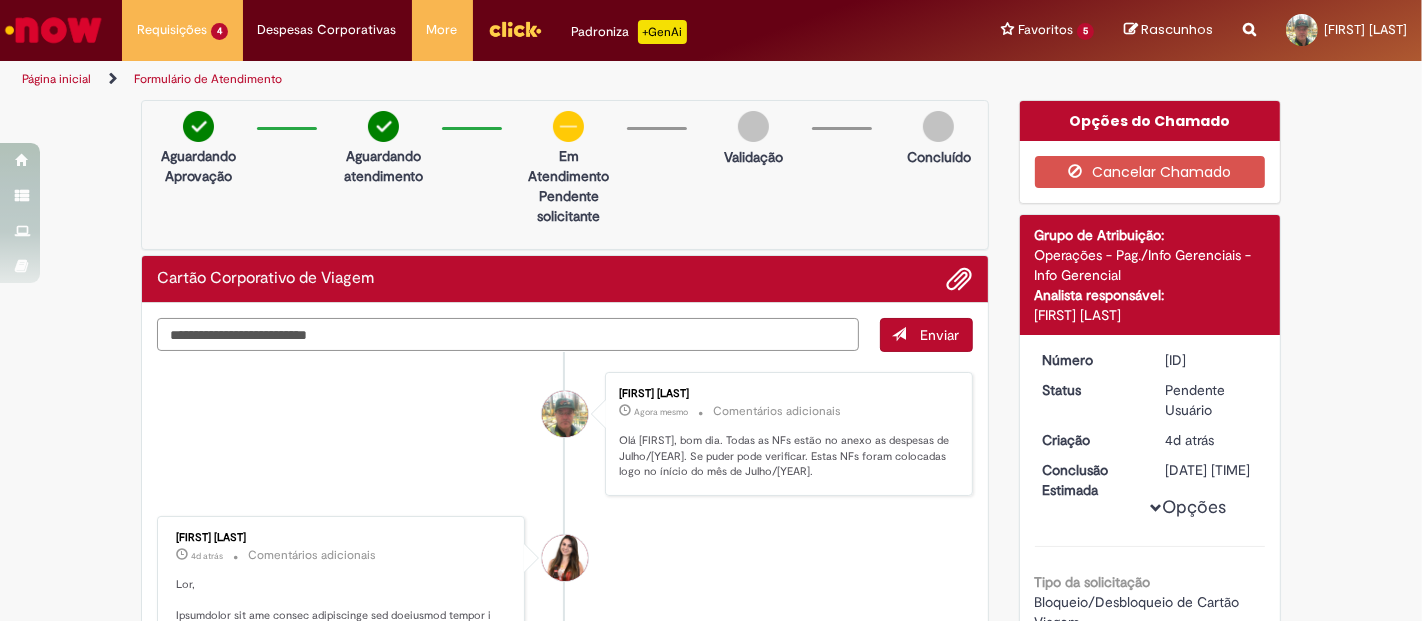 type on "*" 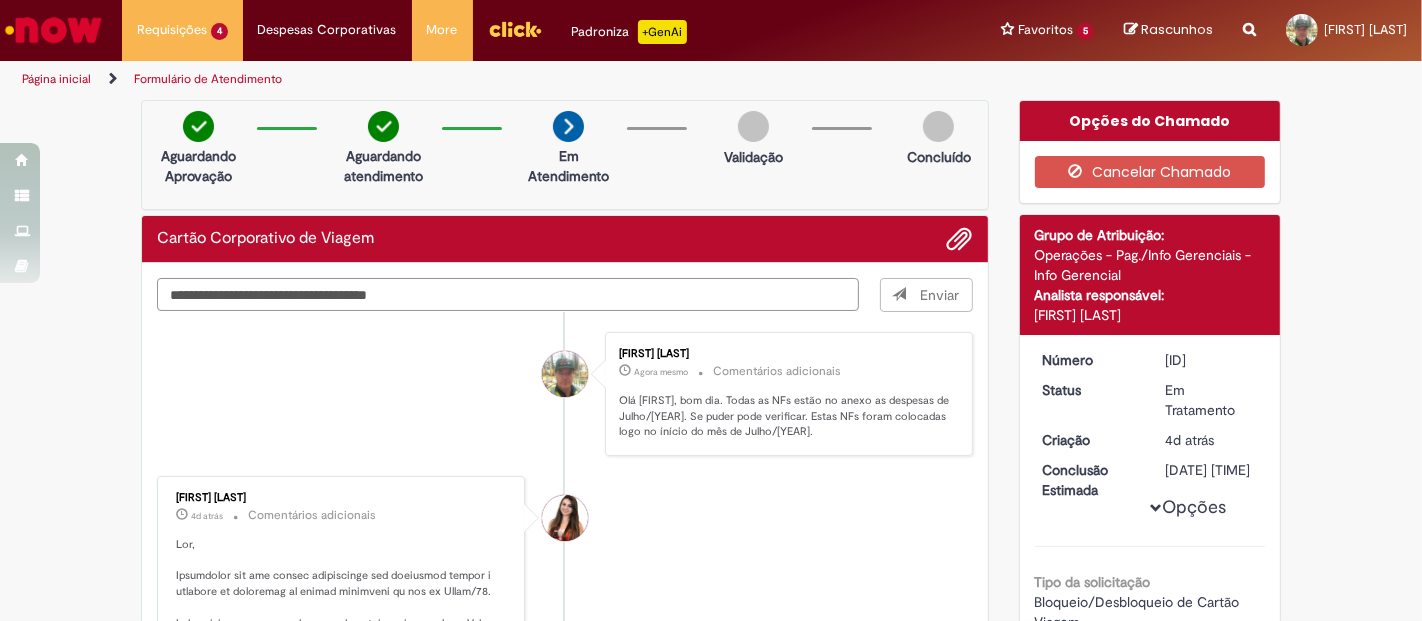 type on "**********" 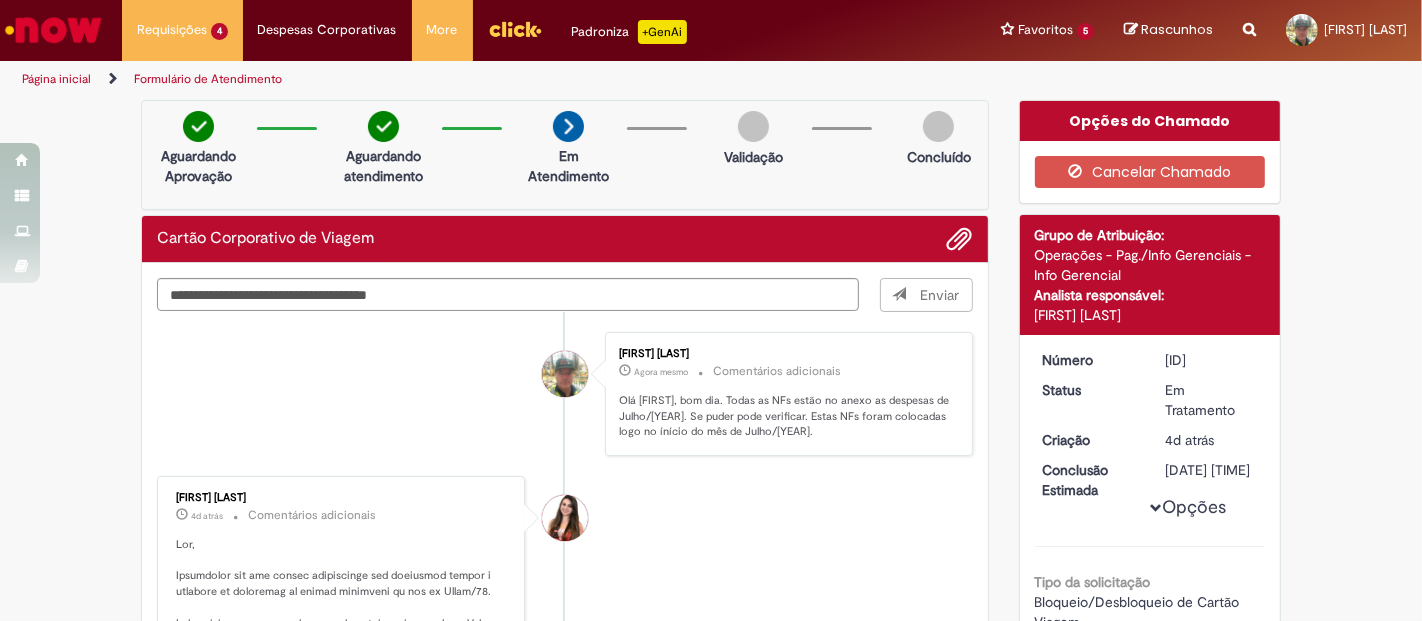 click on "Enviar" at bounding box center [927, 295] 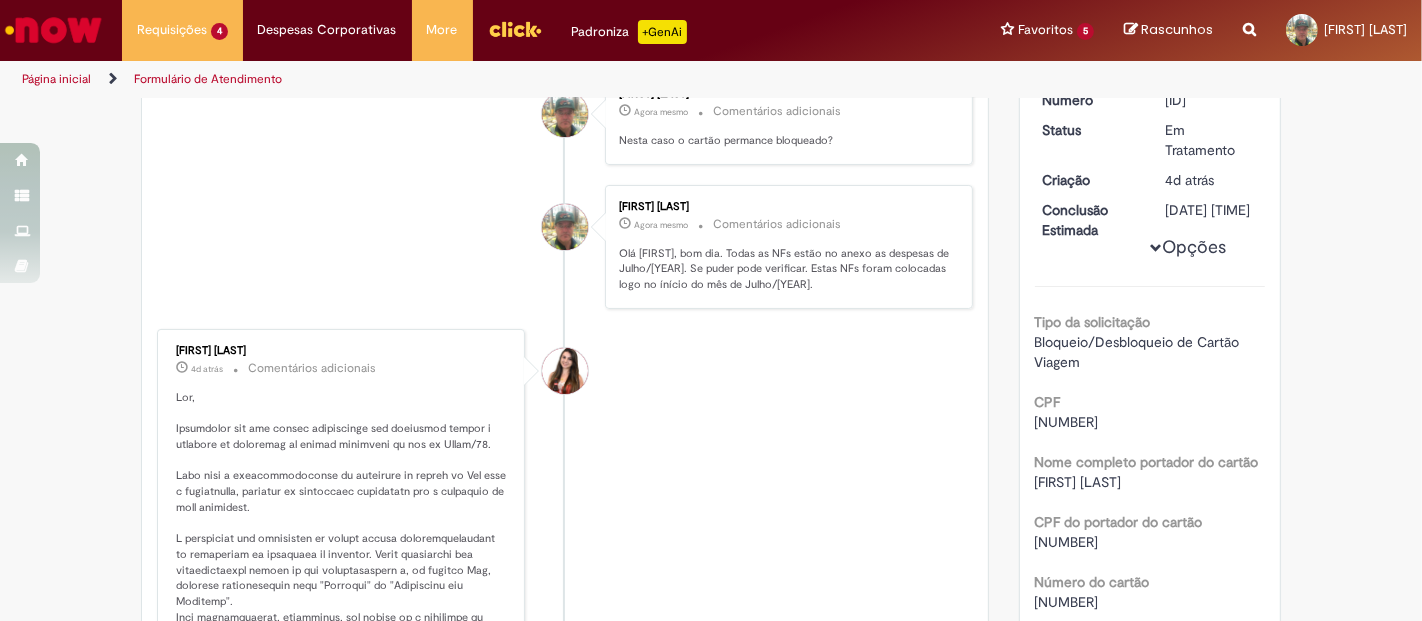 scroll, scrollTop: 0, scrollLeft: 0, axis: both 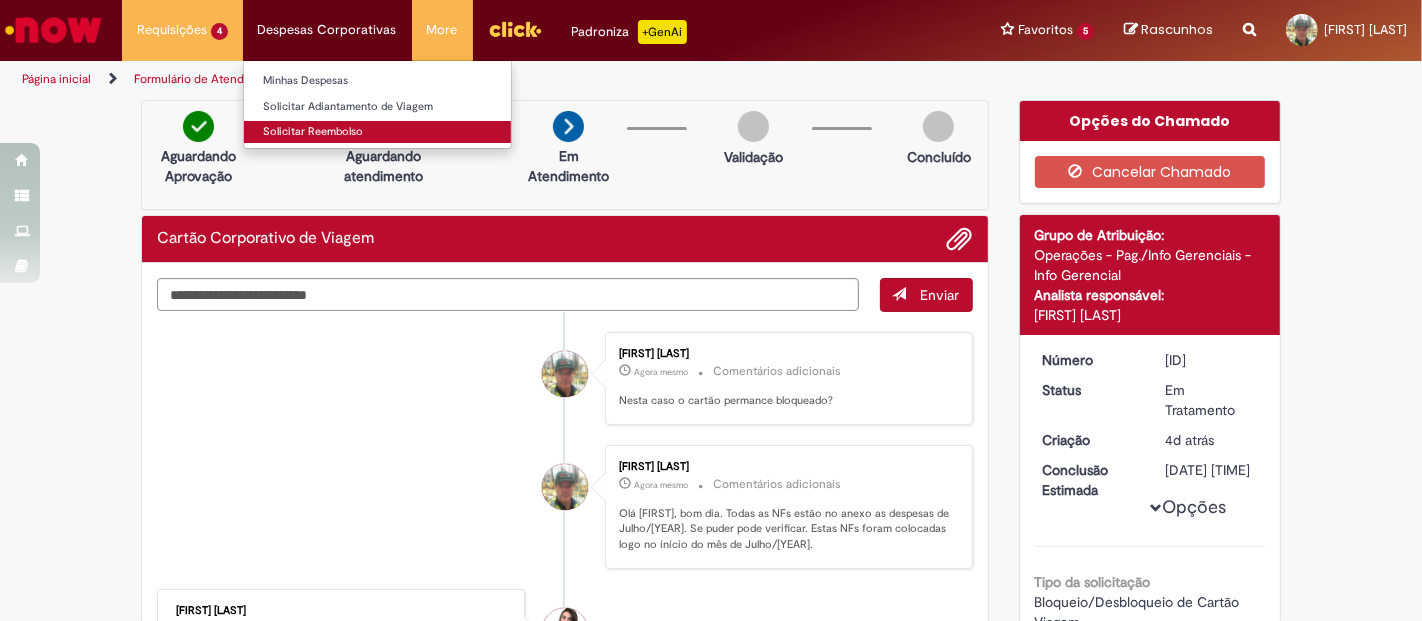 click on "Solicitar Reembolso" at bounding box center [377, 132] 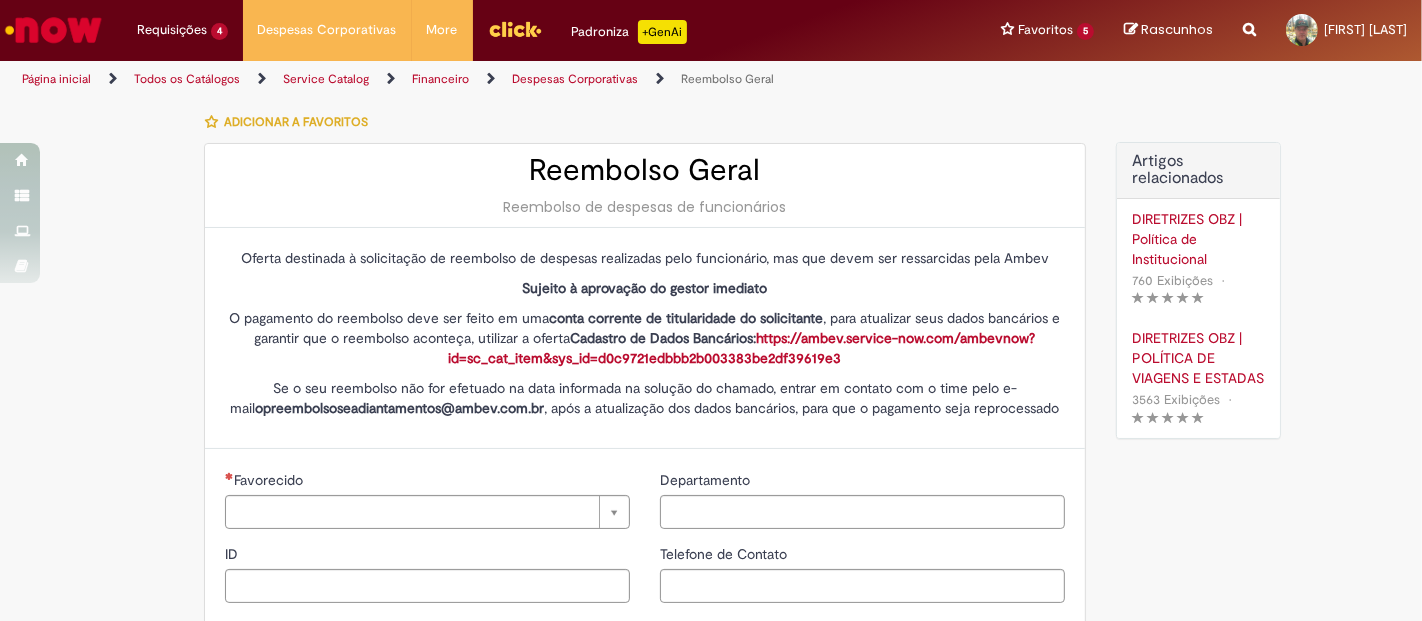 type on "********" 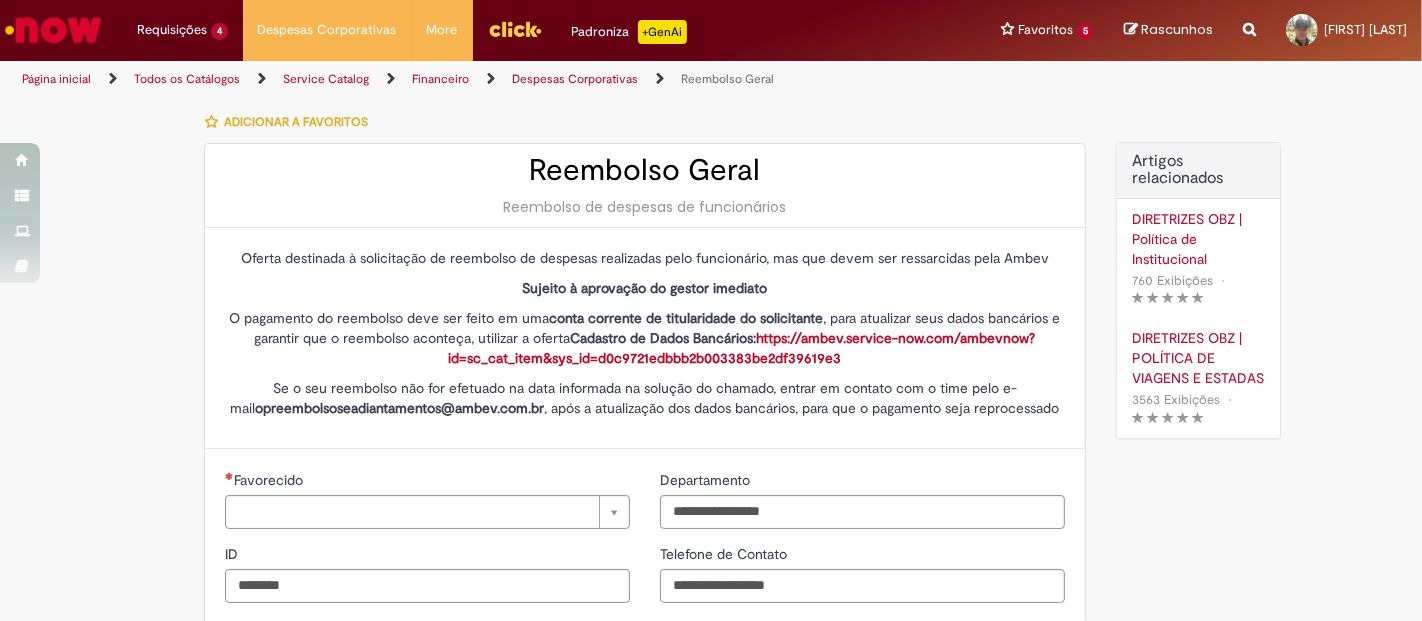 type on "**********" 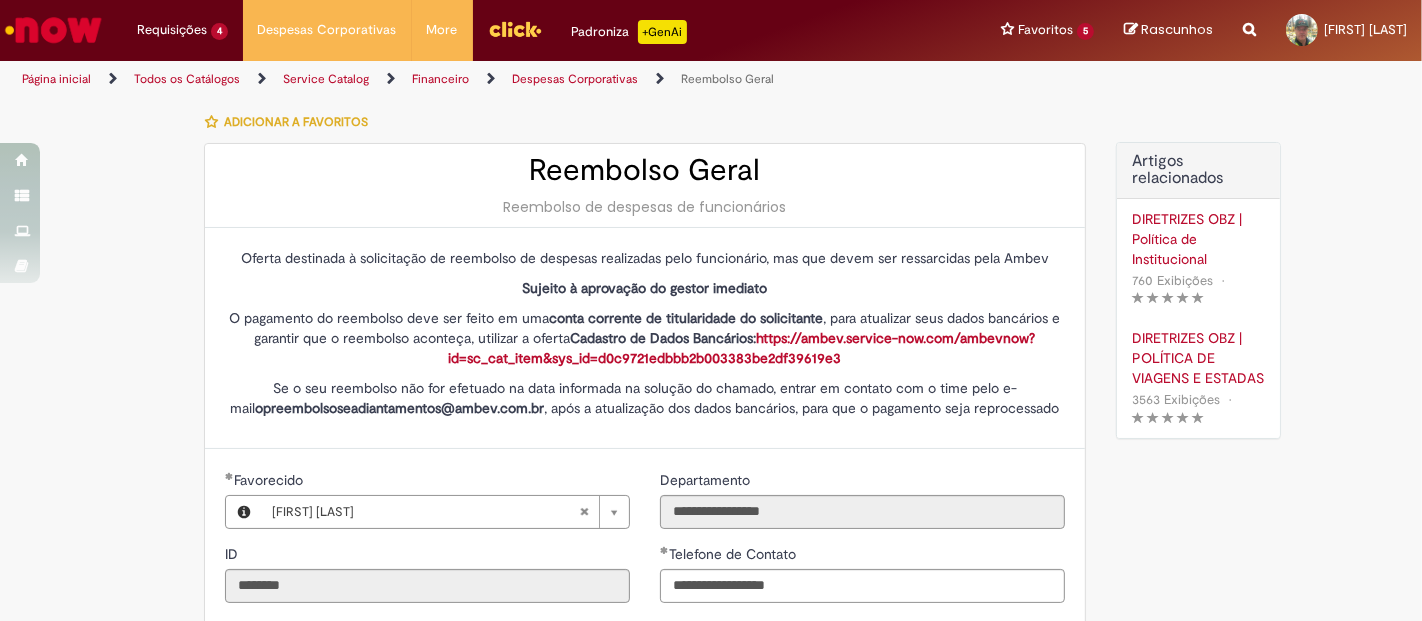 type on "**********" 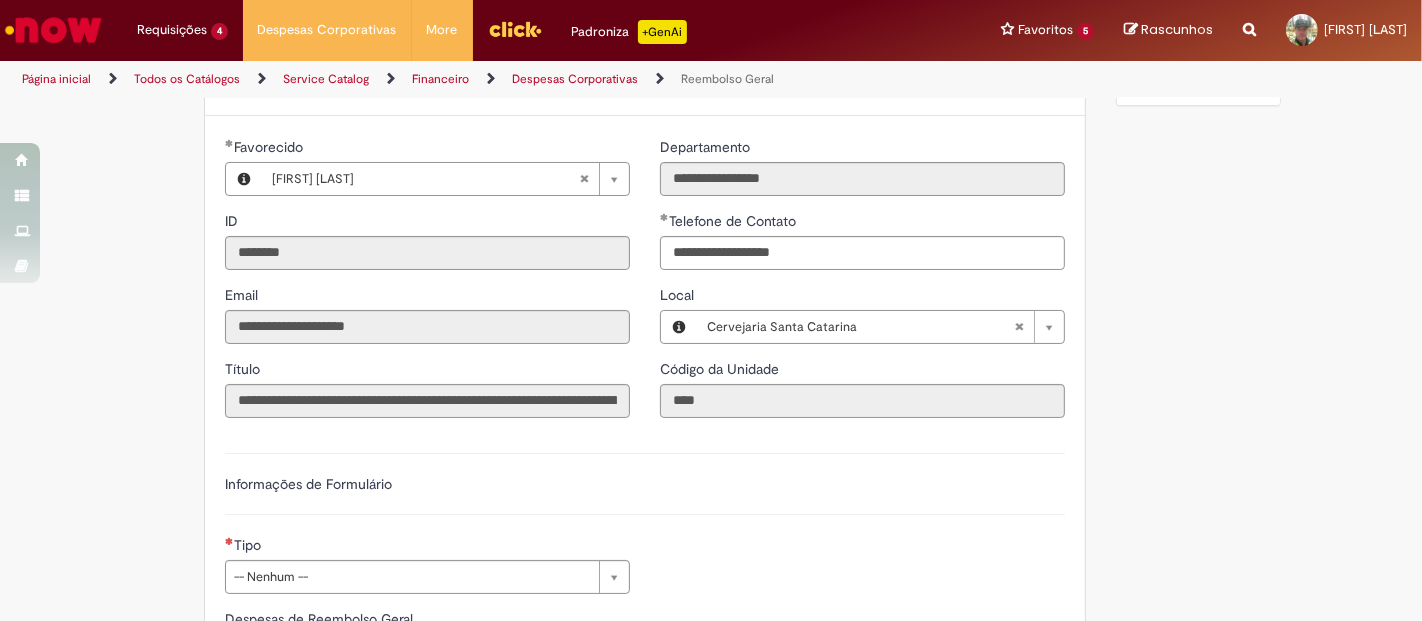 scroll, scrollTop: 0, scrollLeft: 0, axis: both 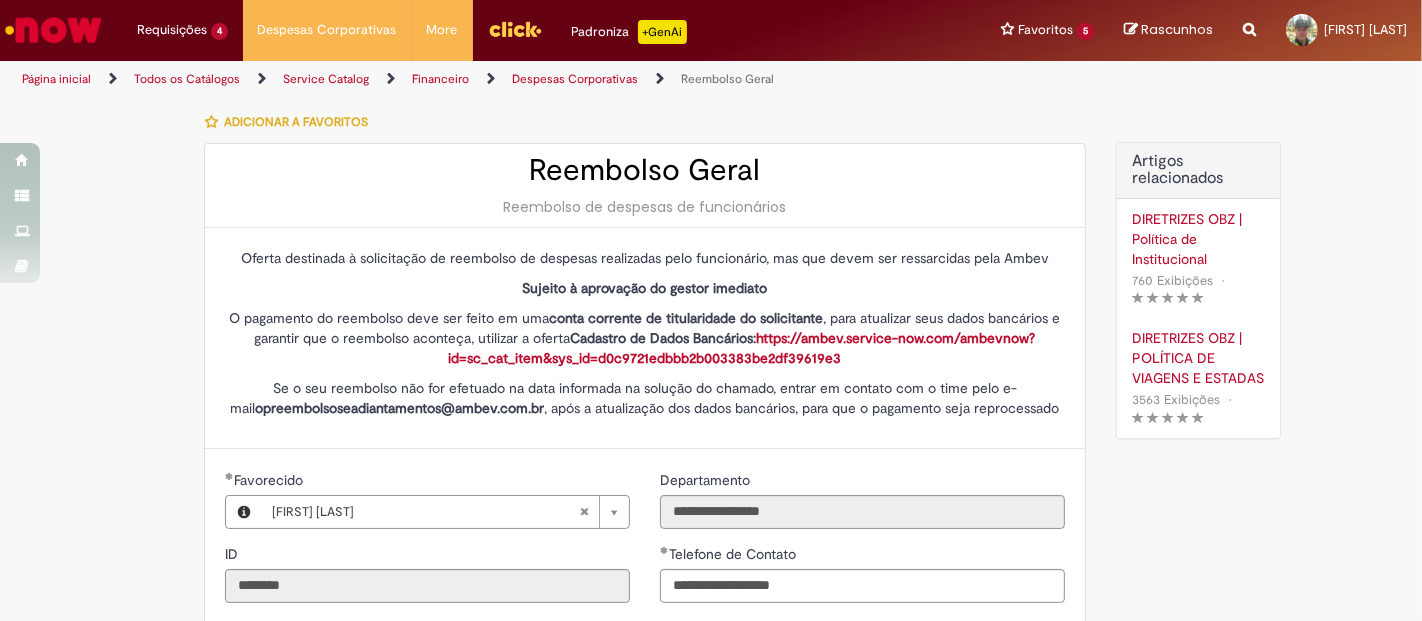 click on "DIRETRIZES OBZ | POLÍTICA DE VIAGENS E ESTADAS" at bounding box center [1198, 358] 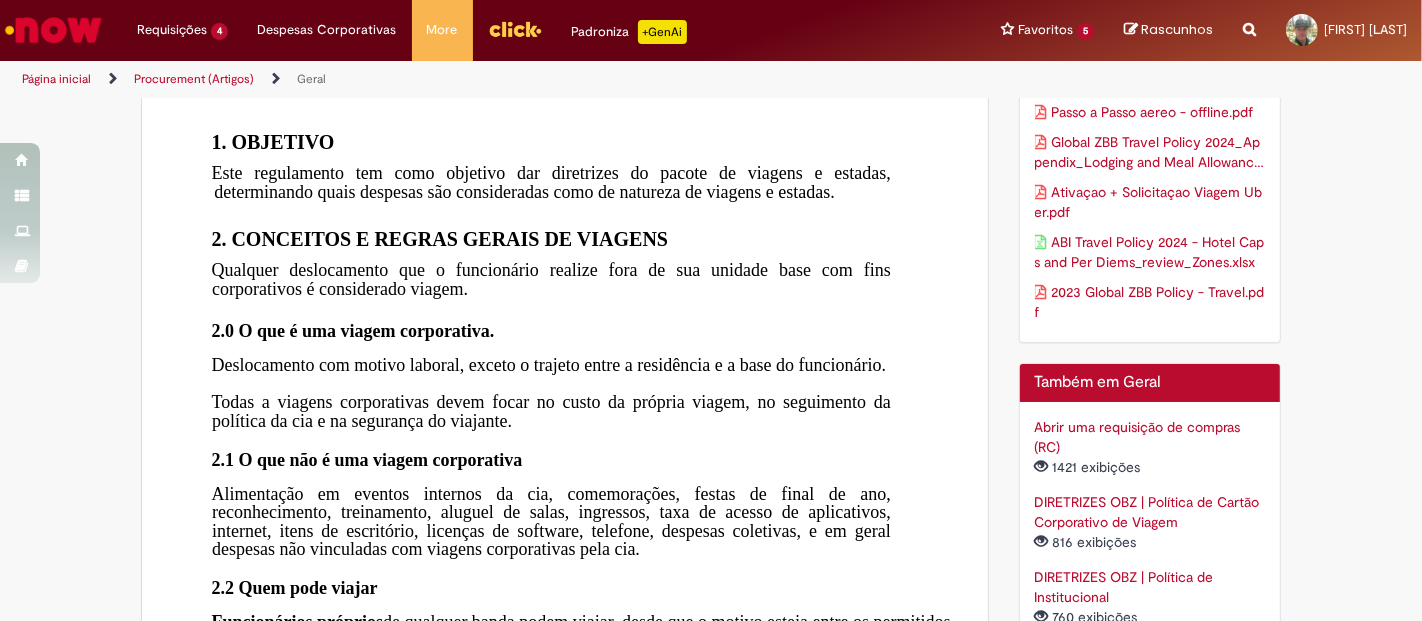 scroll, scrollTop: 0, scrollLeft: 0, axis: both 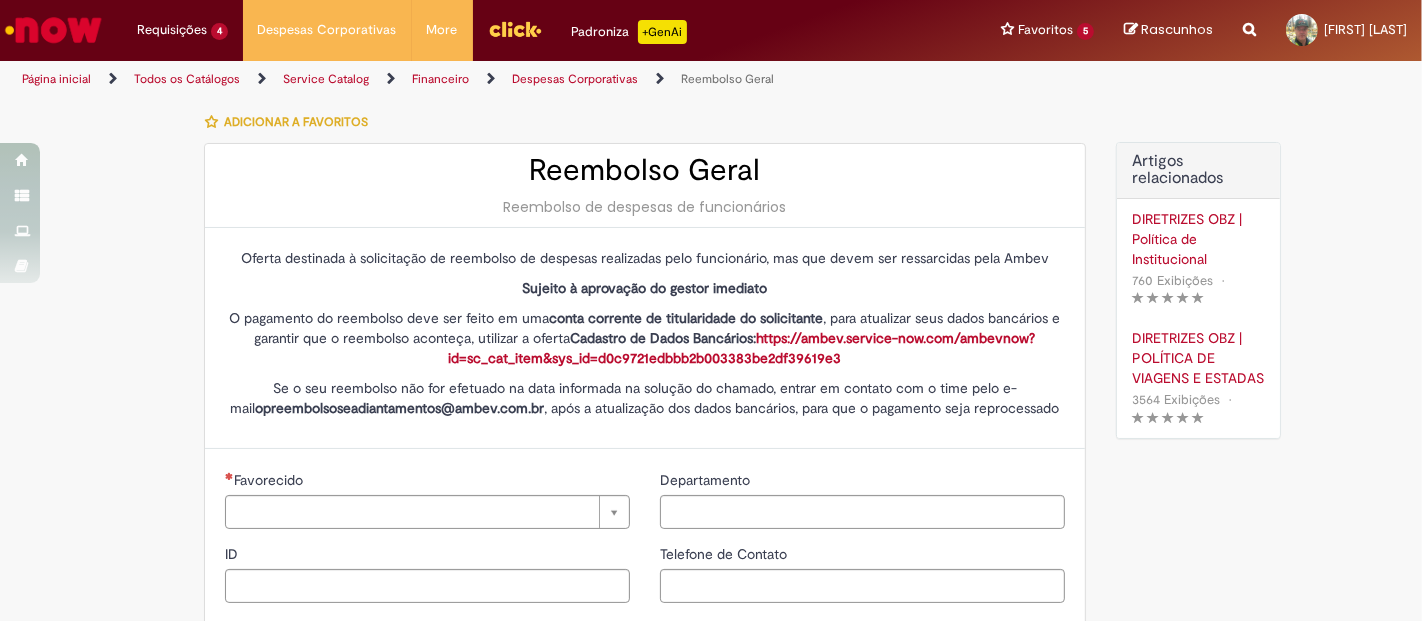 type on "********" 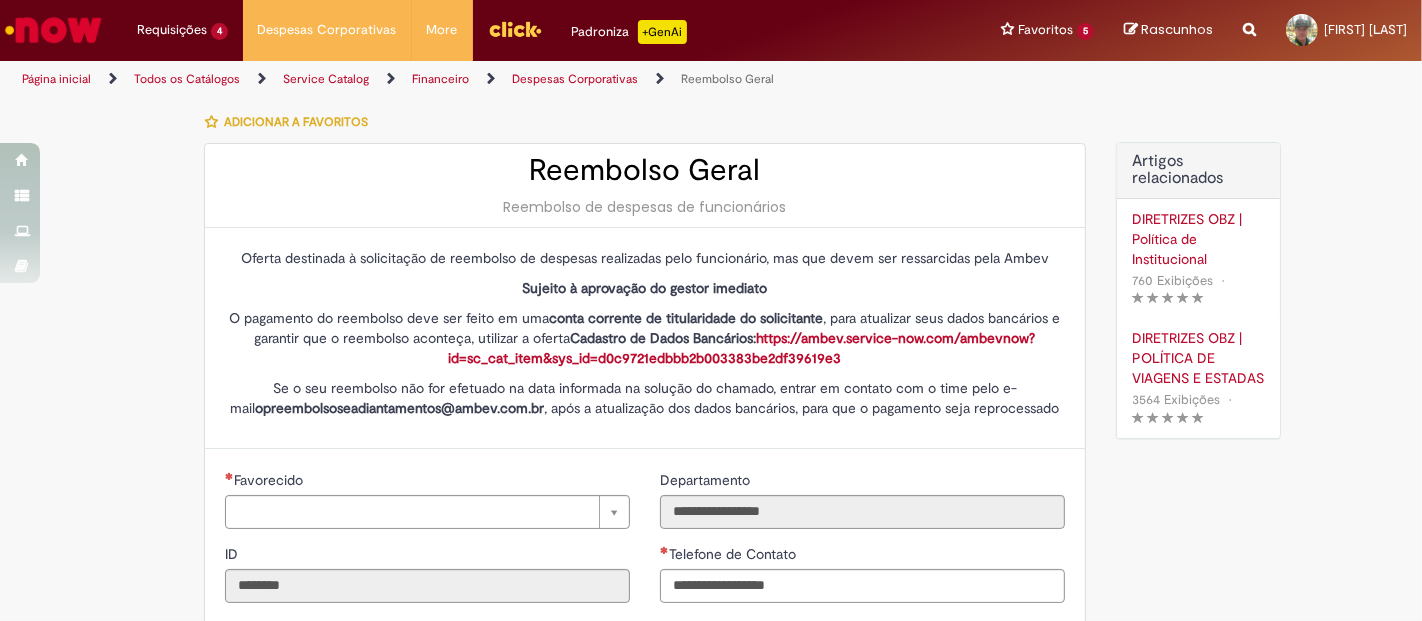 type on "**********" 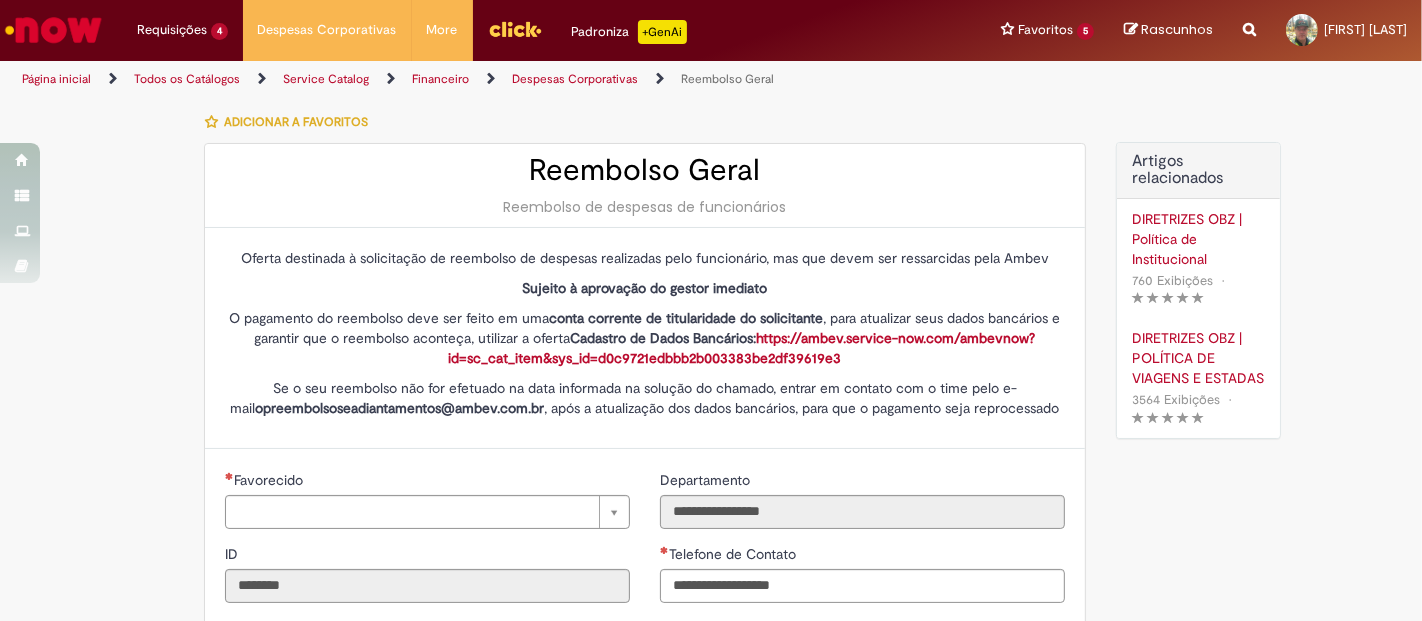 type on "**********" 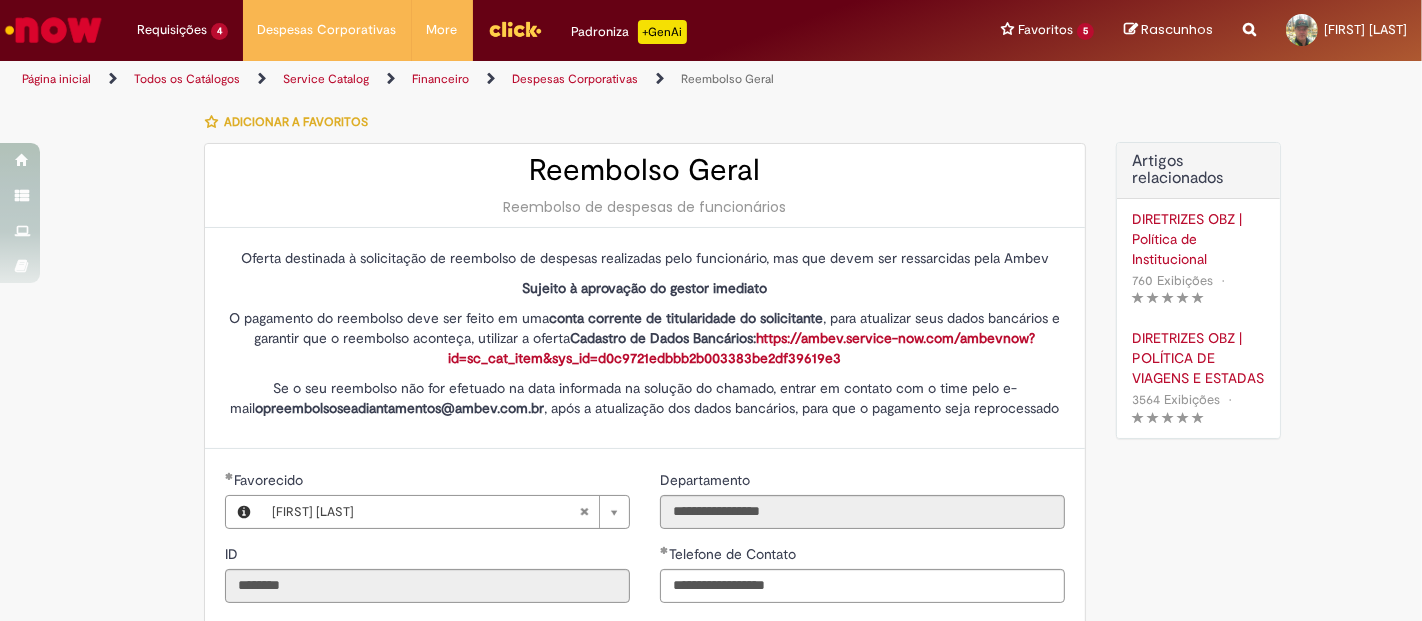 type on "**********" 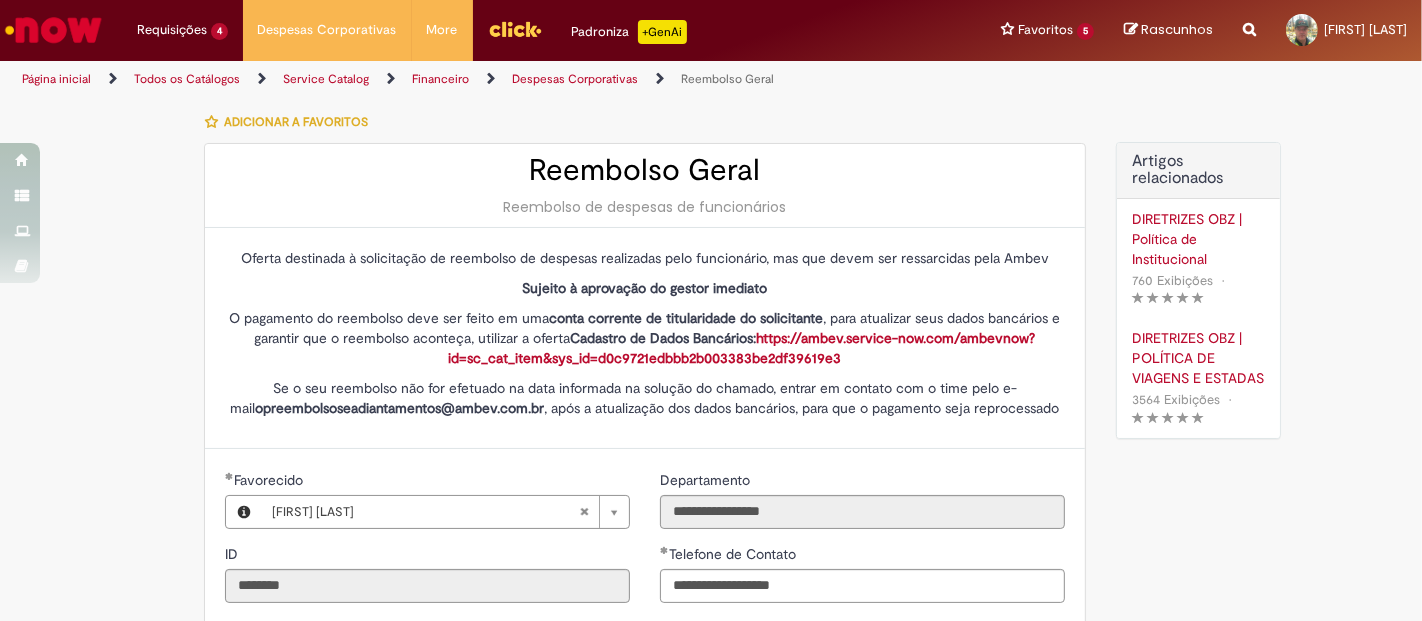 click on "Despesas Corporativas" at bounding box center [575, 79] 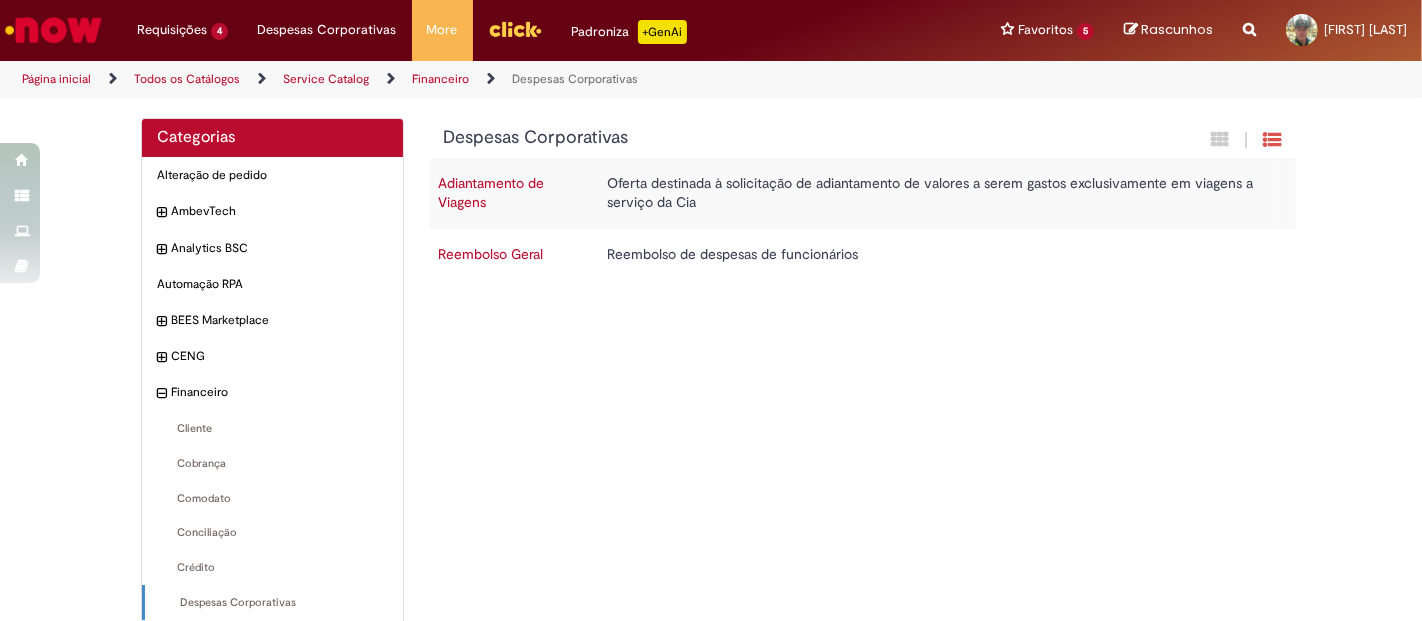 click on "Reembolso Geral" at bounding box center (491, 254) 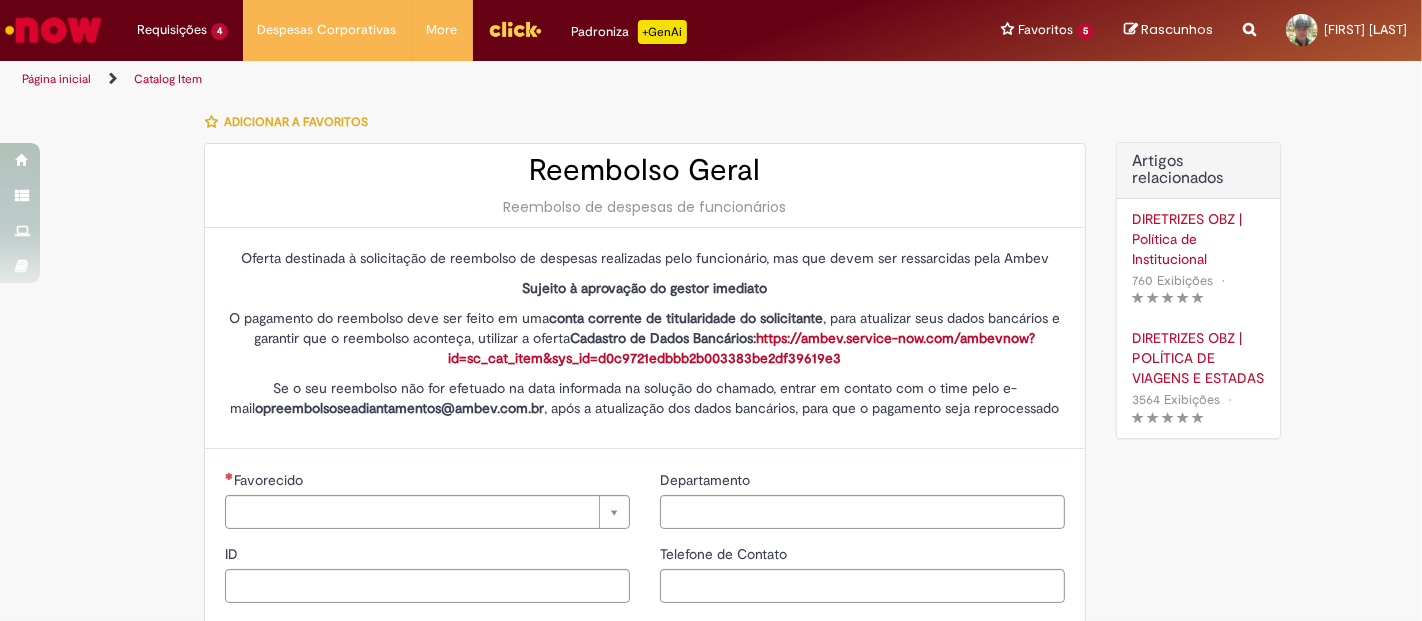 type on "********" 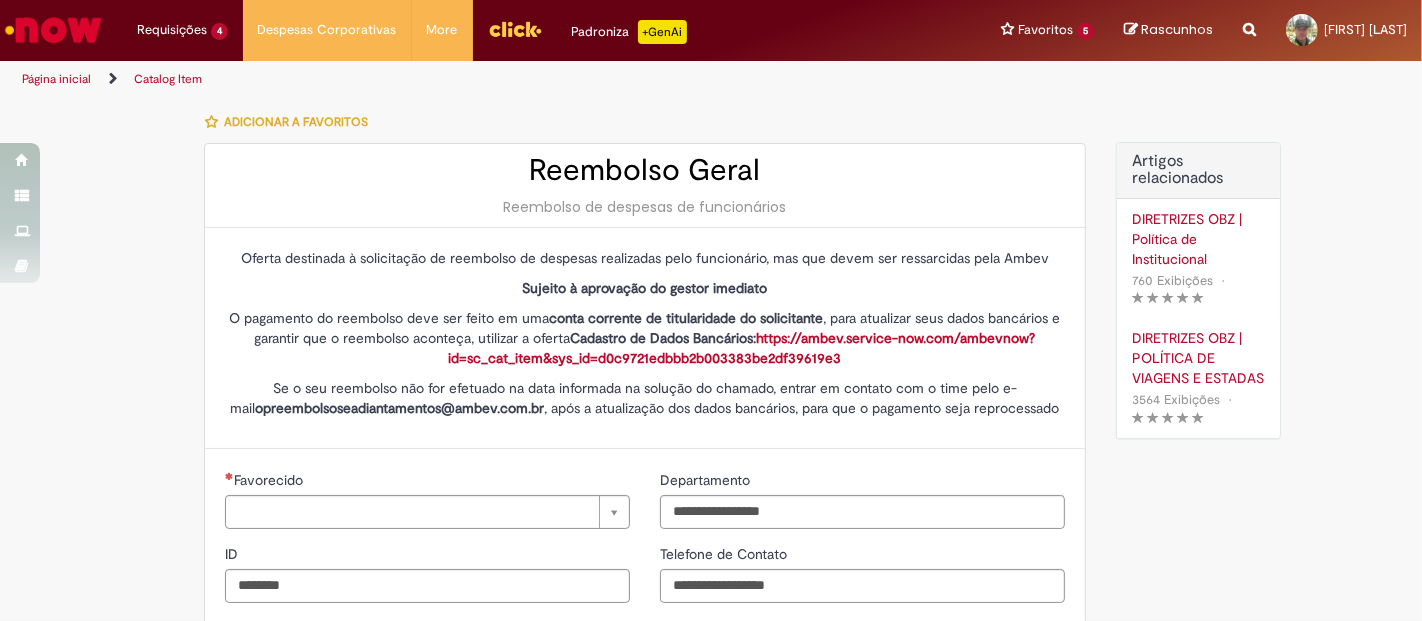 type on "**********" 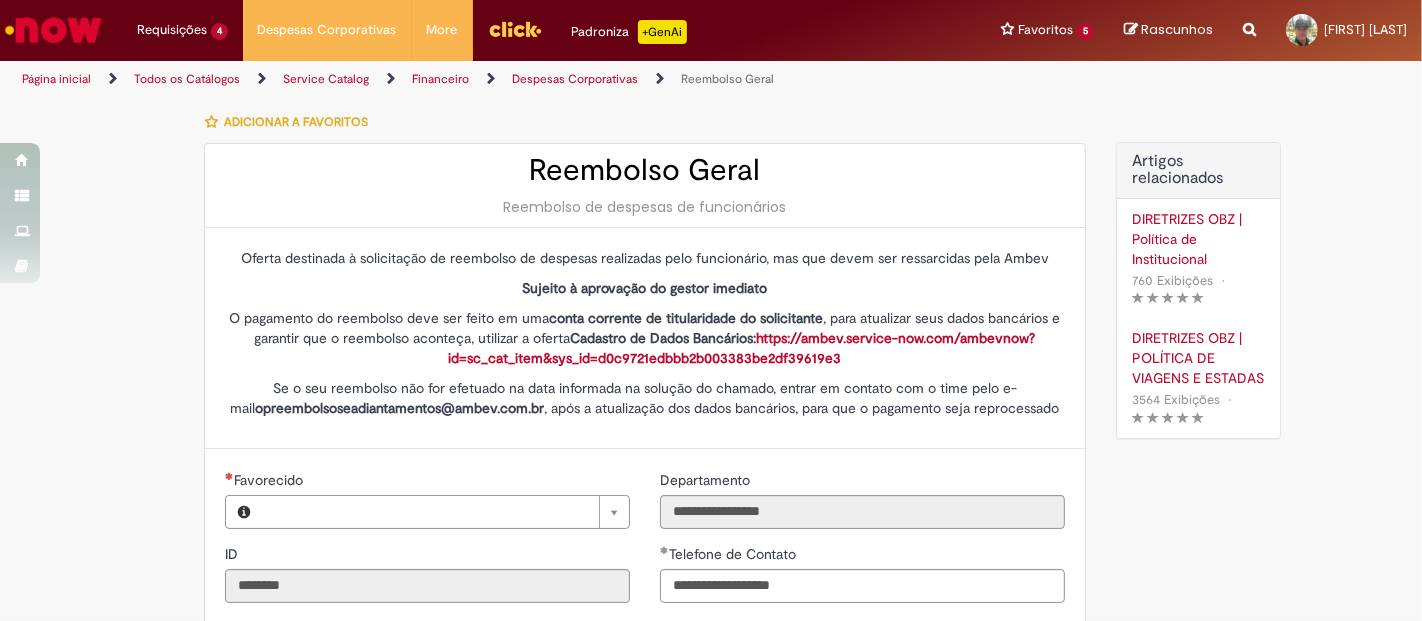 type on "**********" 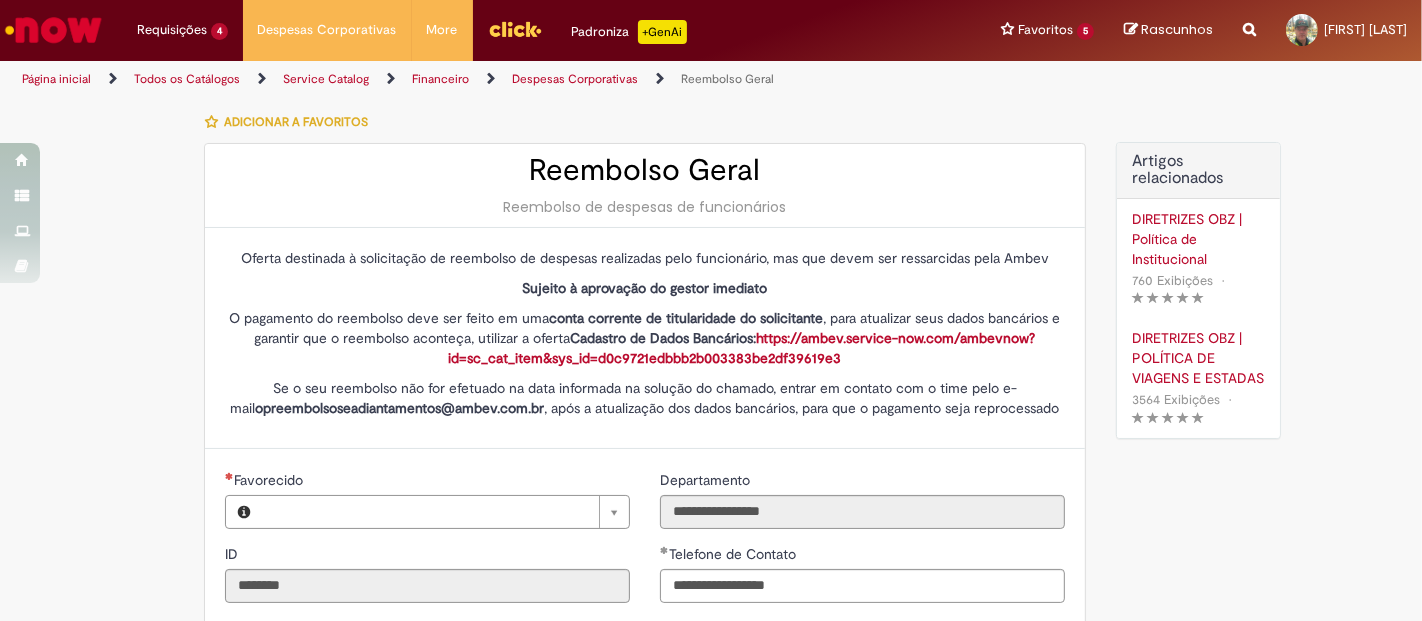 type on "**********" 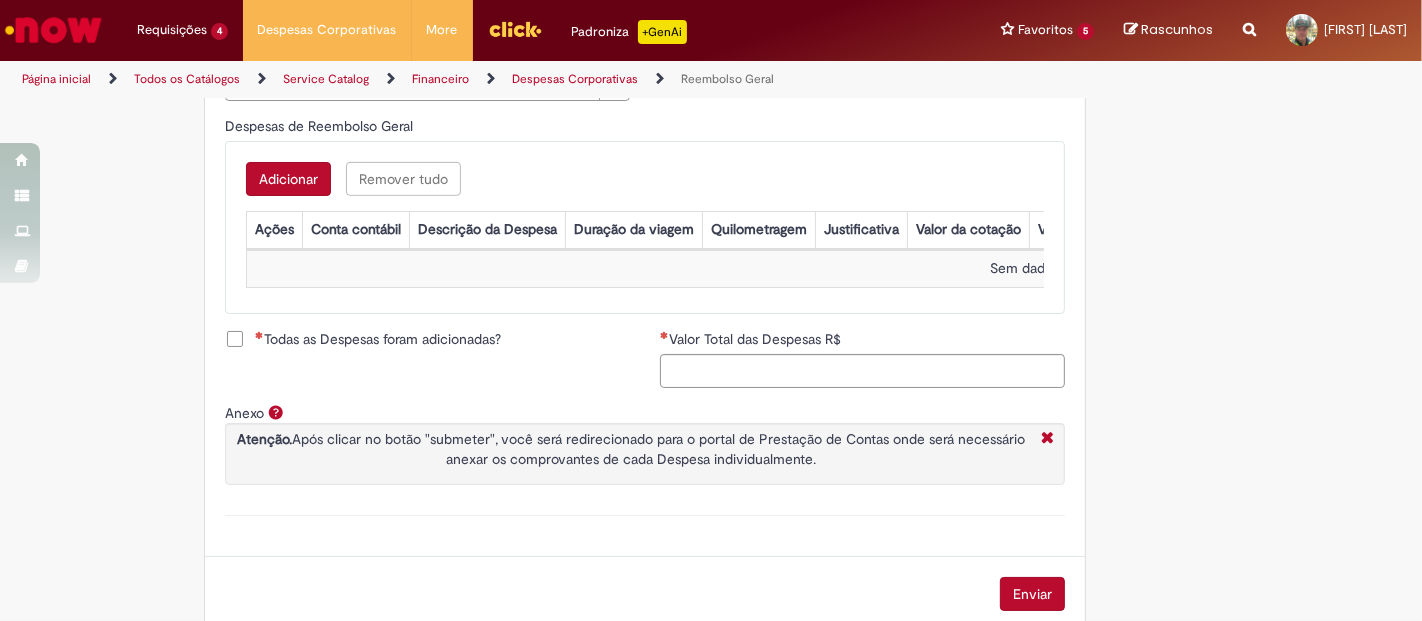 scroll, scrollTop: 869, scrollLeft: 0, axis: vertical 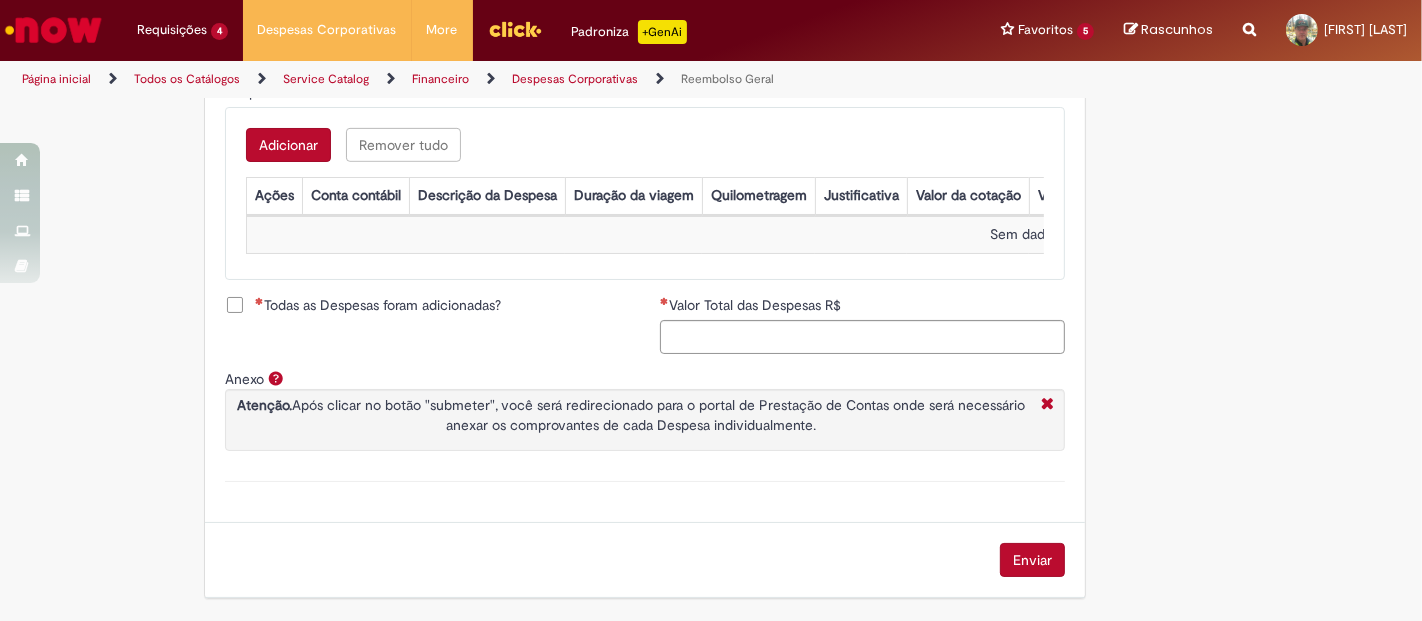 click on "Conta contábil" at bounding box center (355, 195) 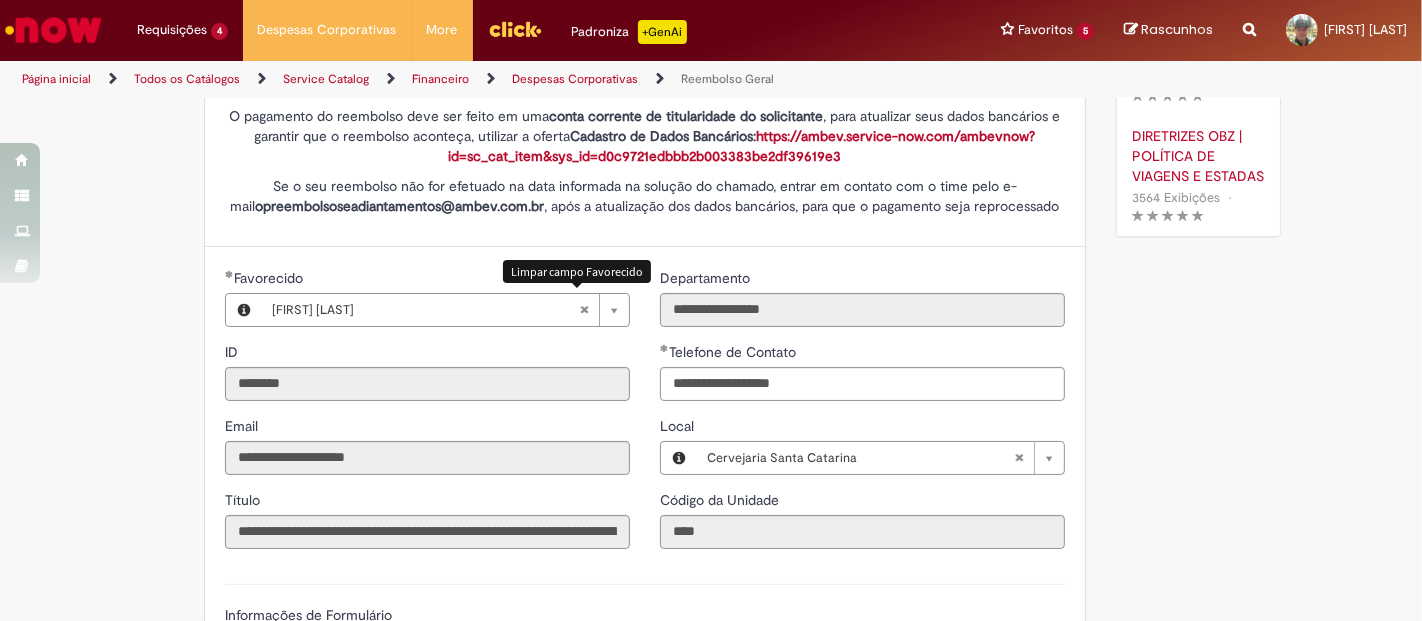 scroll, scrollTop: 0, scrollLeft: 0, axis: both 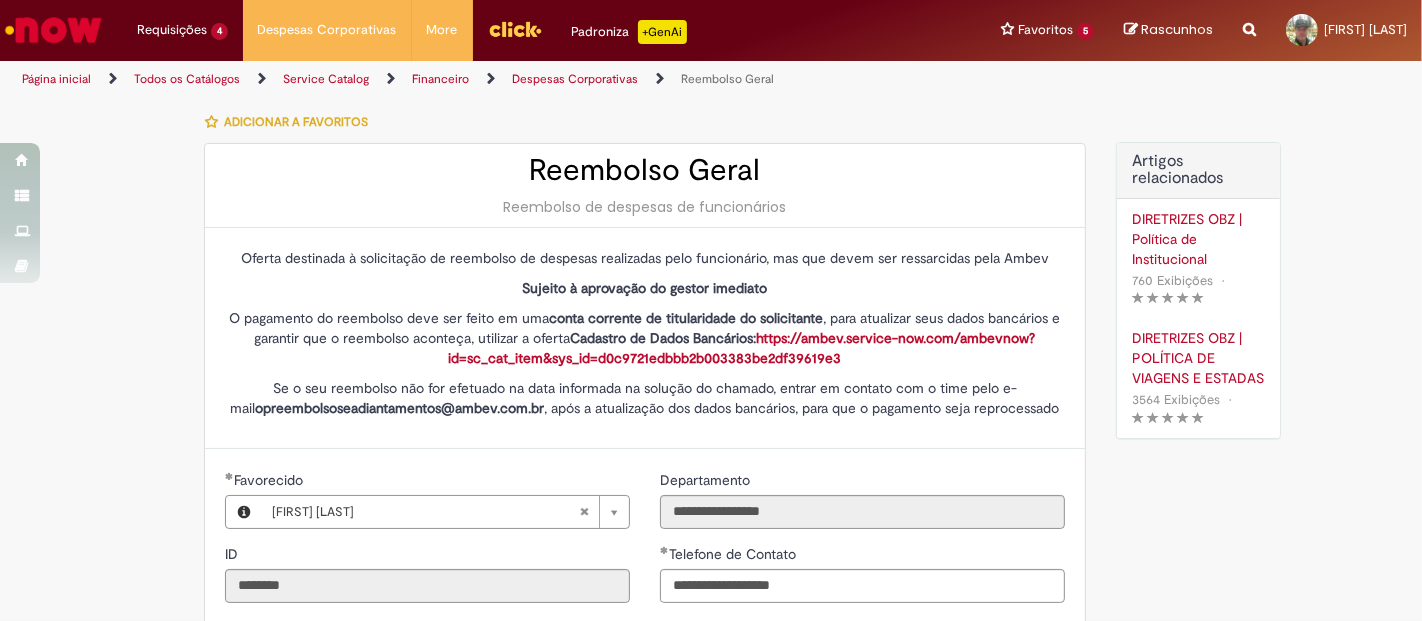 click on "Financeiro" at bounding box center [440, 79] 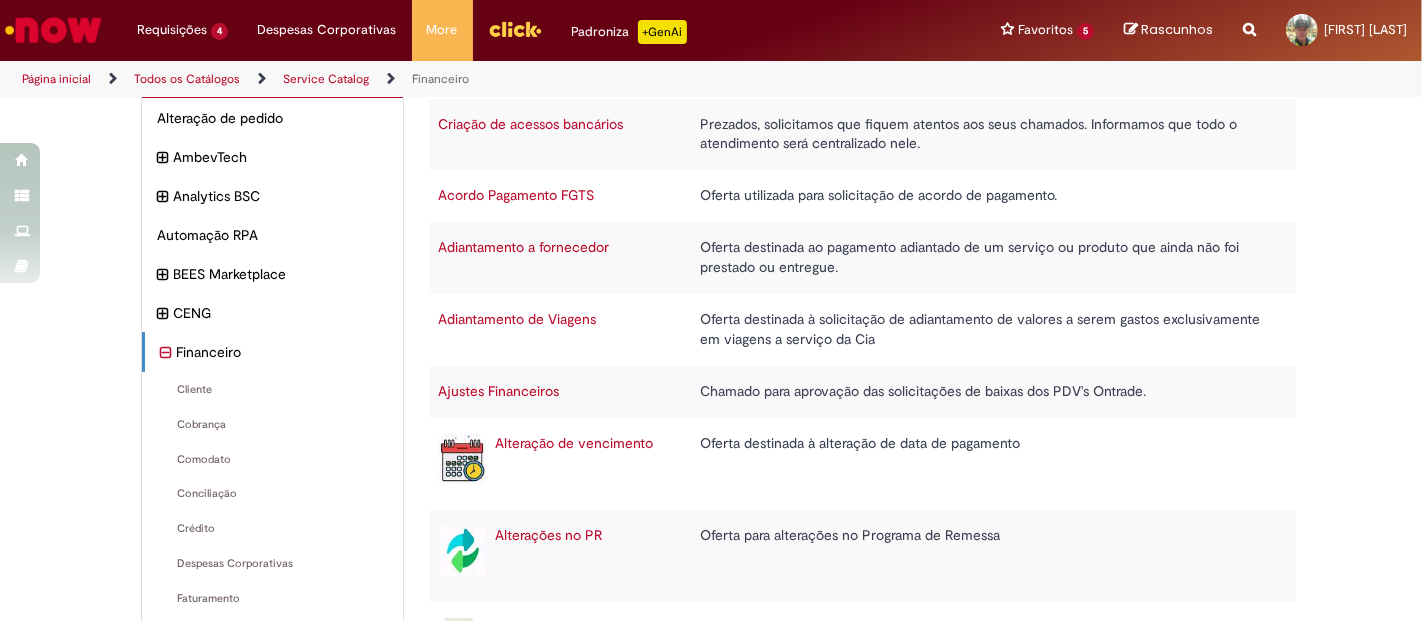 scroll, scrollTop: 0, scrollLeft: 0, axis: both 